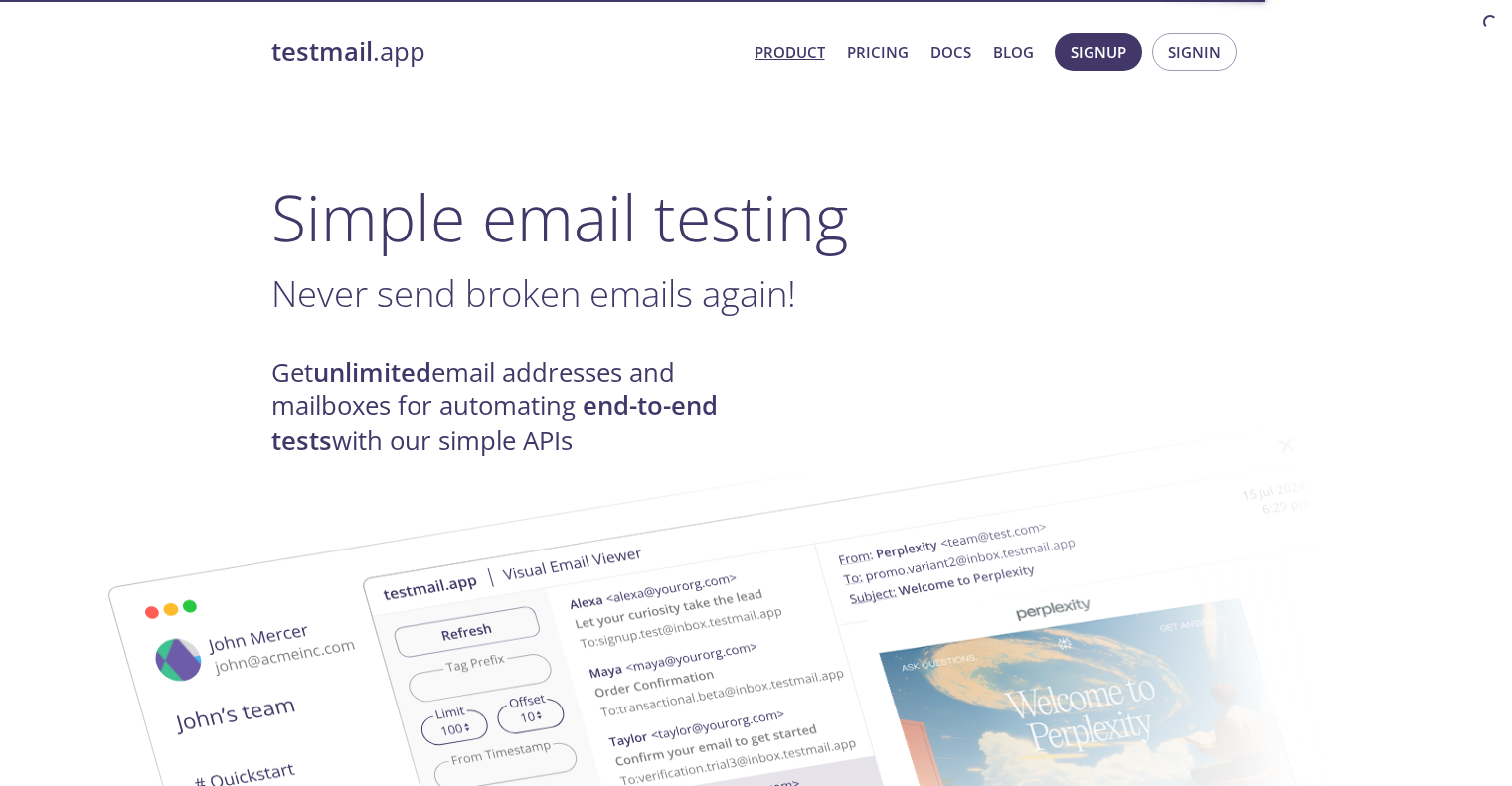 scroll, scrollTop: 0, scrollLeft: 0, axis: both 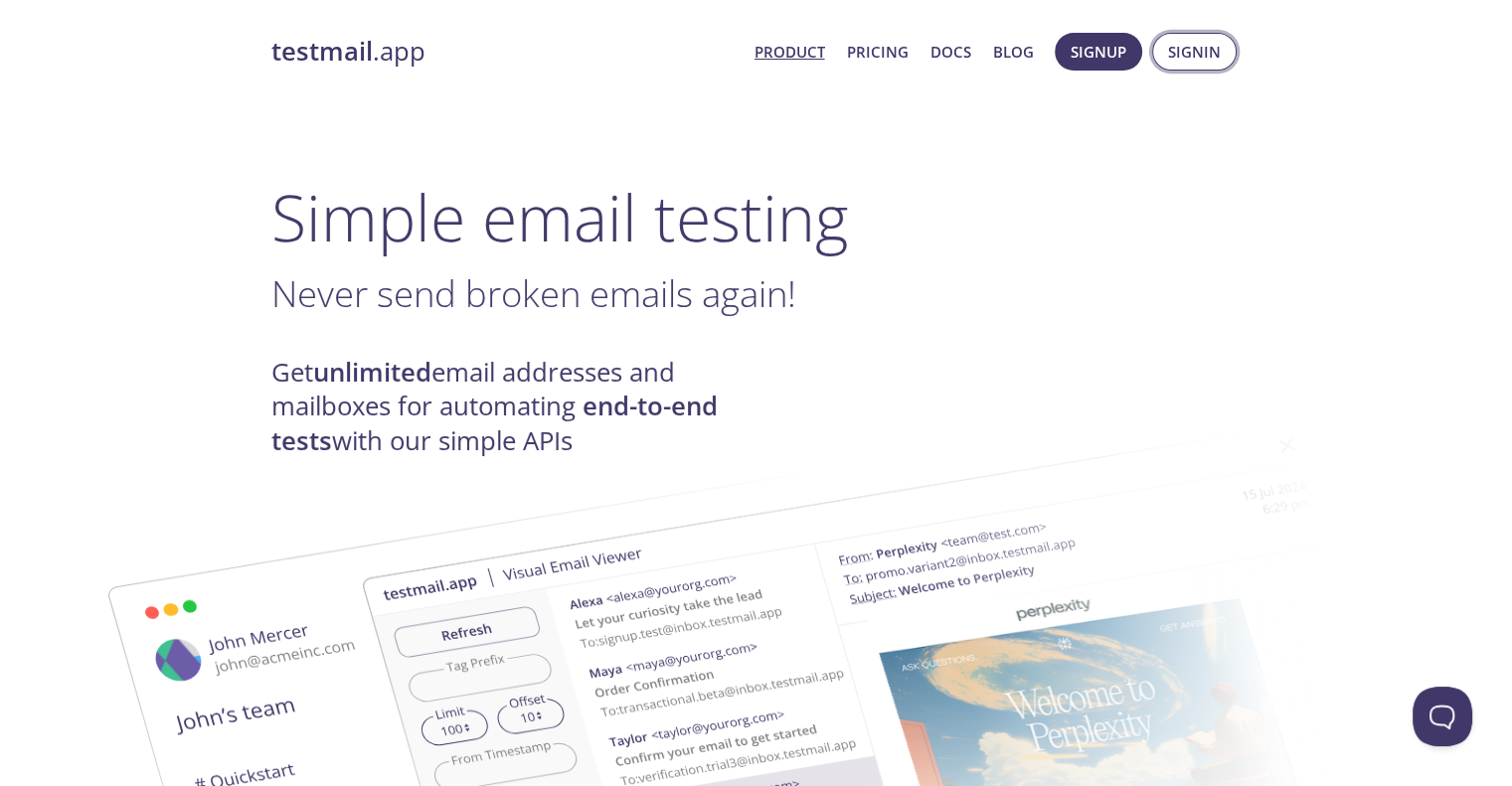 click on "Signin" at bounding box center [1194, 52] 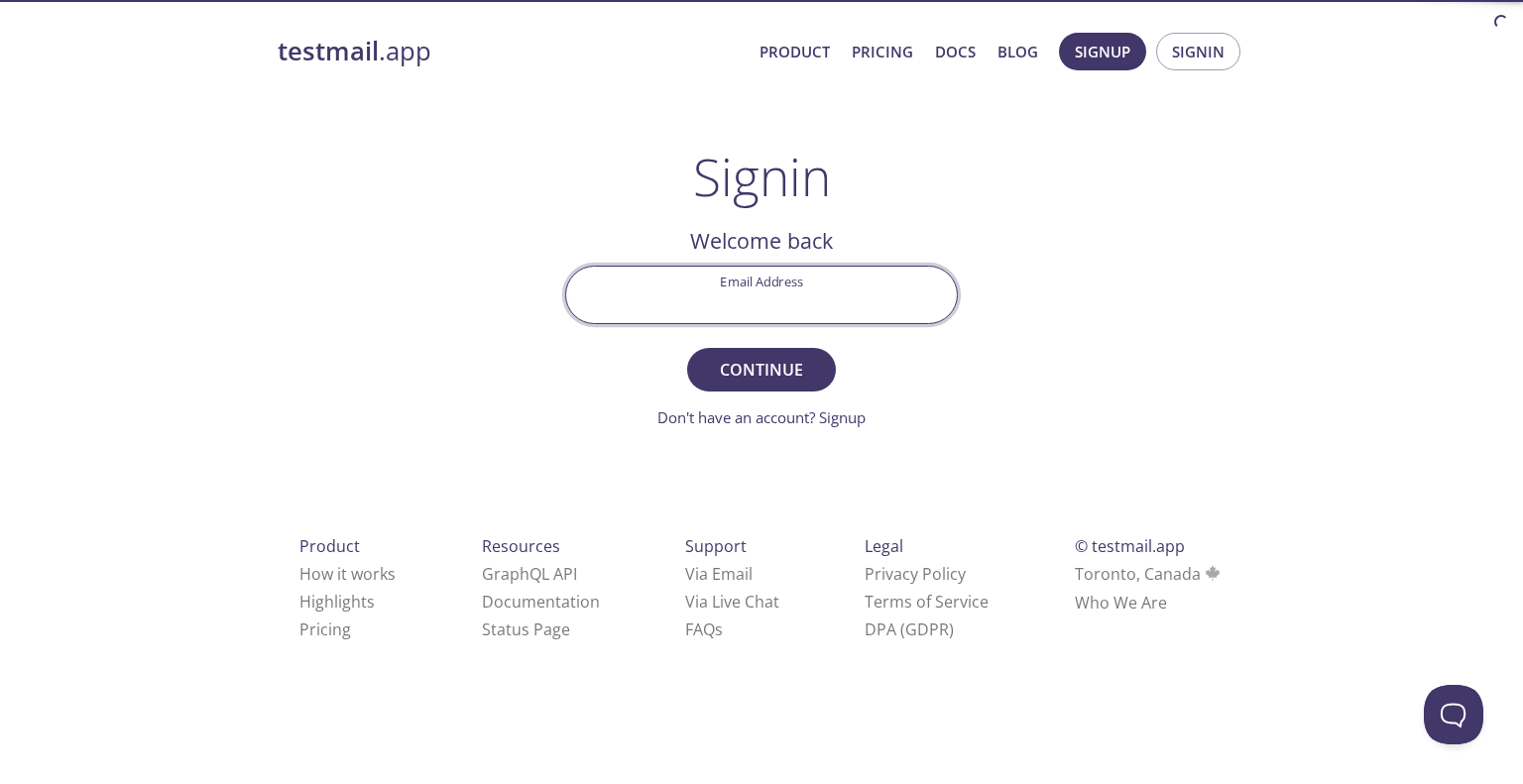 click on "Email Address" at bounding box center [762, 294] 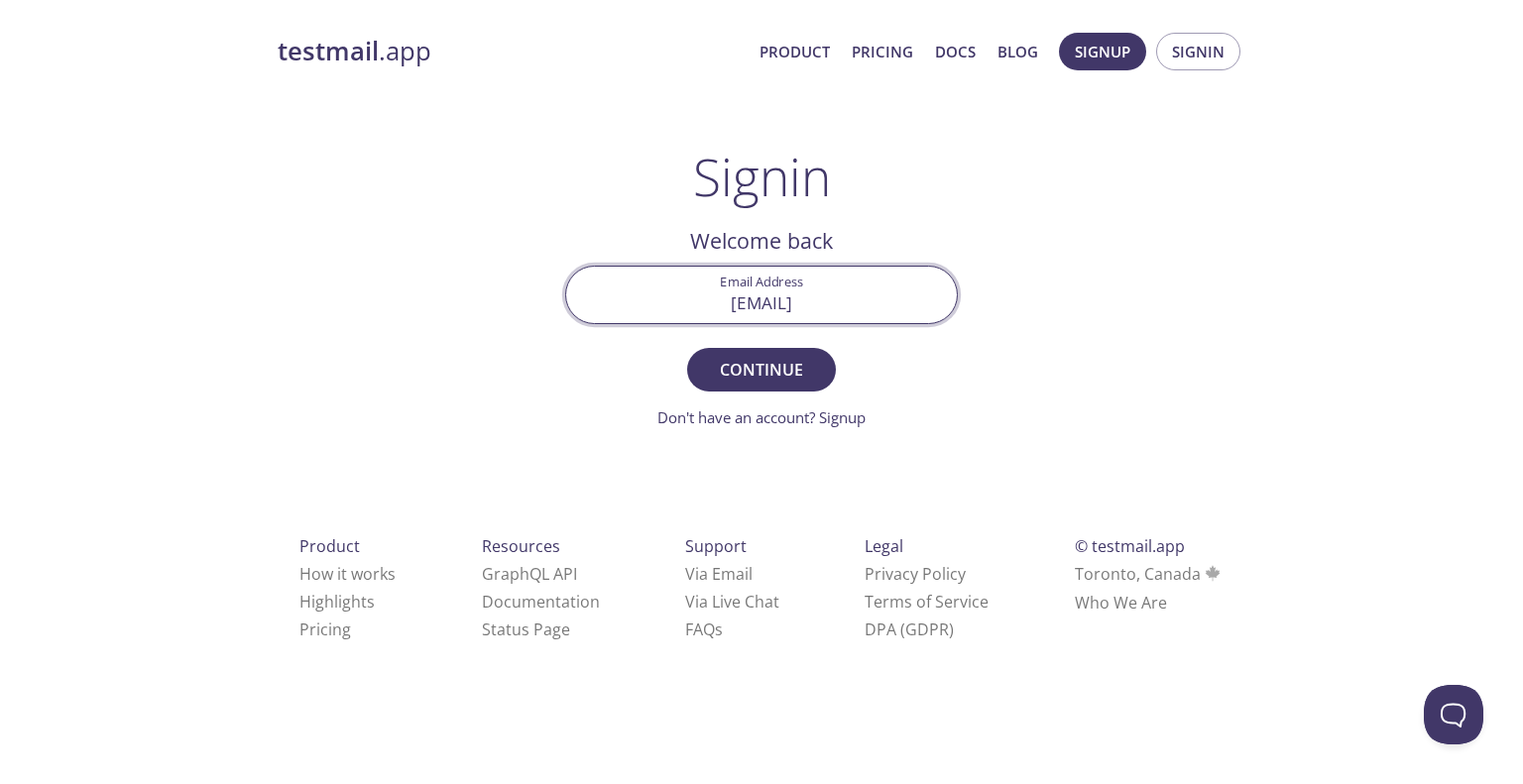 type on "bsef18m038@pucit.edu.pk" 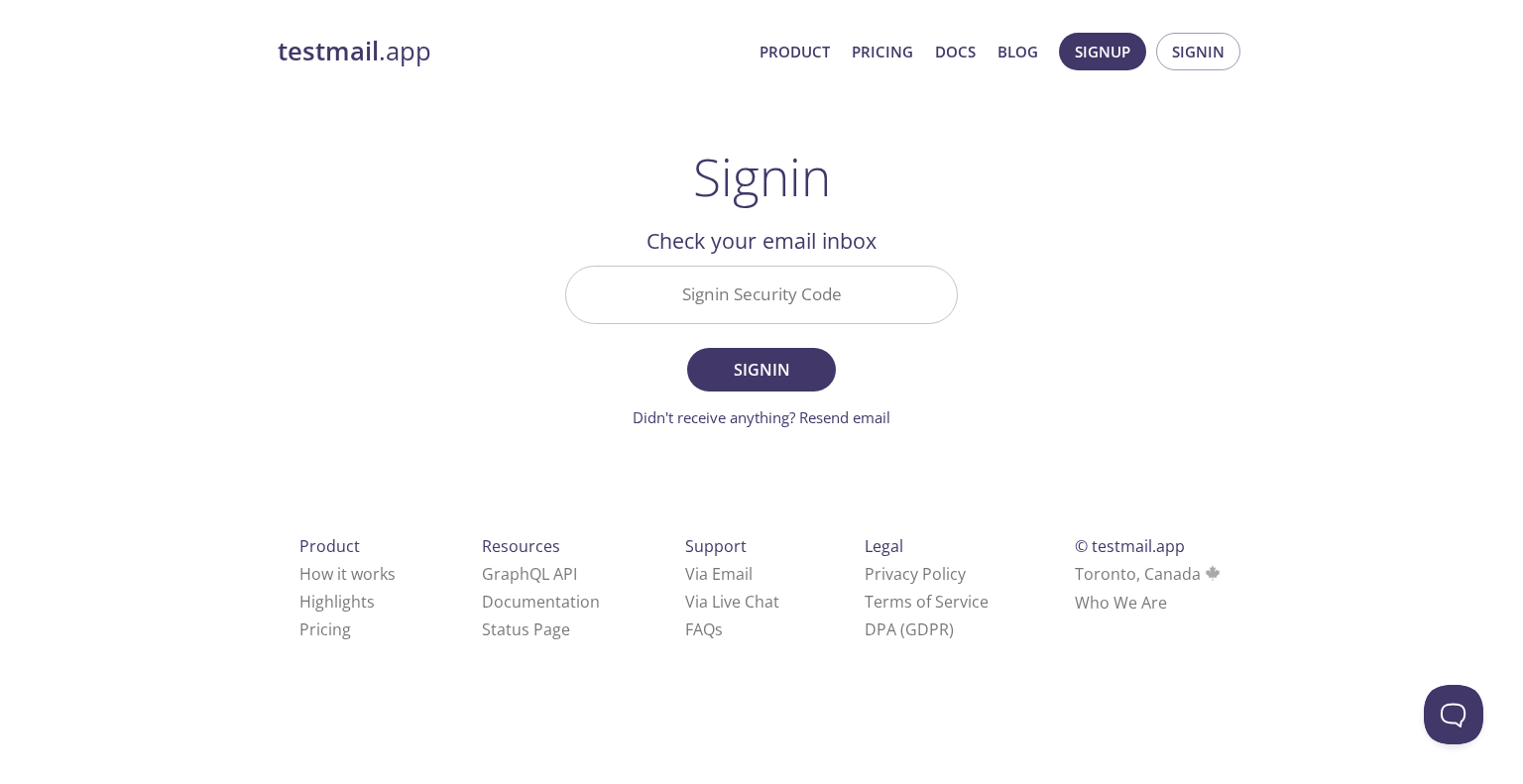 click on "Signin Security Code" at bounding box center (762, 294) 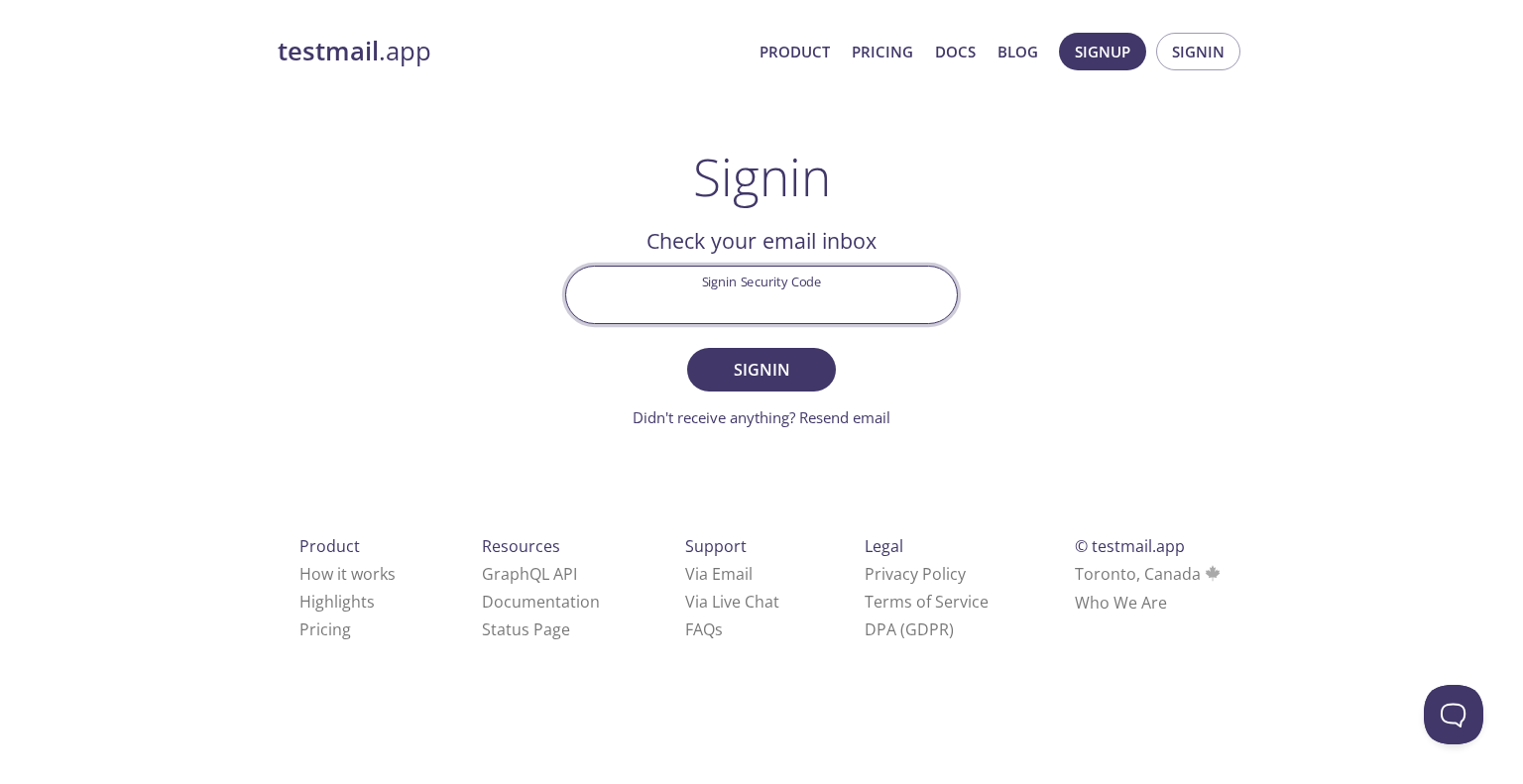 click on "testmail .app Product Pricing Docs Blog Signup Signin Signin Welcome back Email Address bsef18m038@pucit.edu.pk Continue Don't have an account? Signup Check your email inbox Signin Security Code Signin Didn't receive anything? Resend email Product How it works Highlights Pricing Resources GraphQL API Documentation Status Page Support Via Email Via Live Chat FAQ s Legal Privacy Policy Terms of Service DPA (GDPR) © testmail.app Toronto, Canada Who We Are" at bounding box center [762, 359] 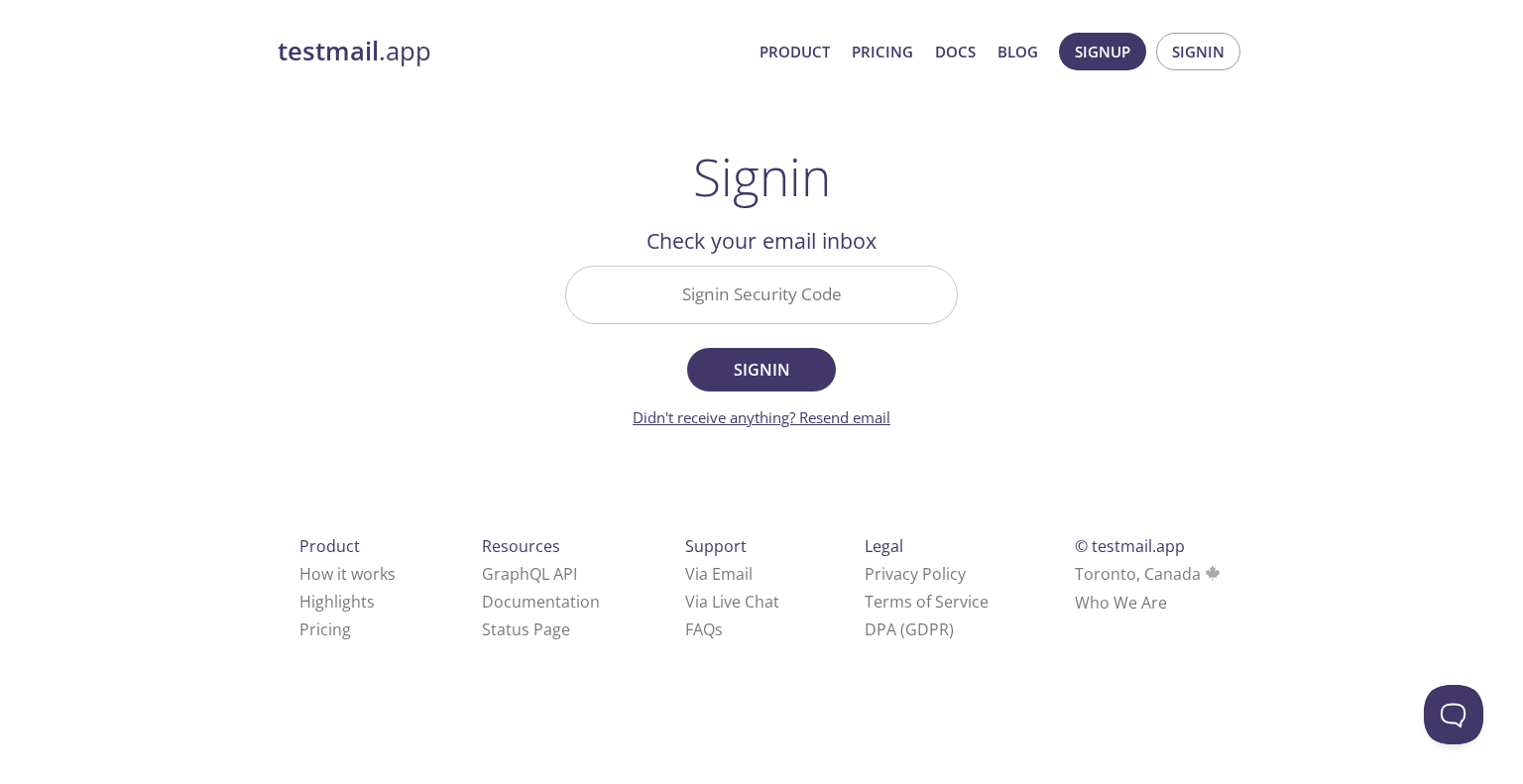 click on "Didn't receive anything? Resend email" at bounding box center [762, 417] 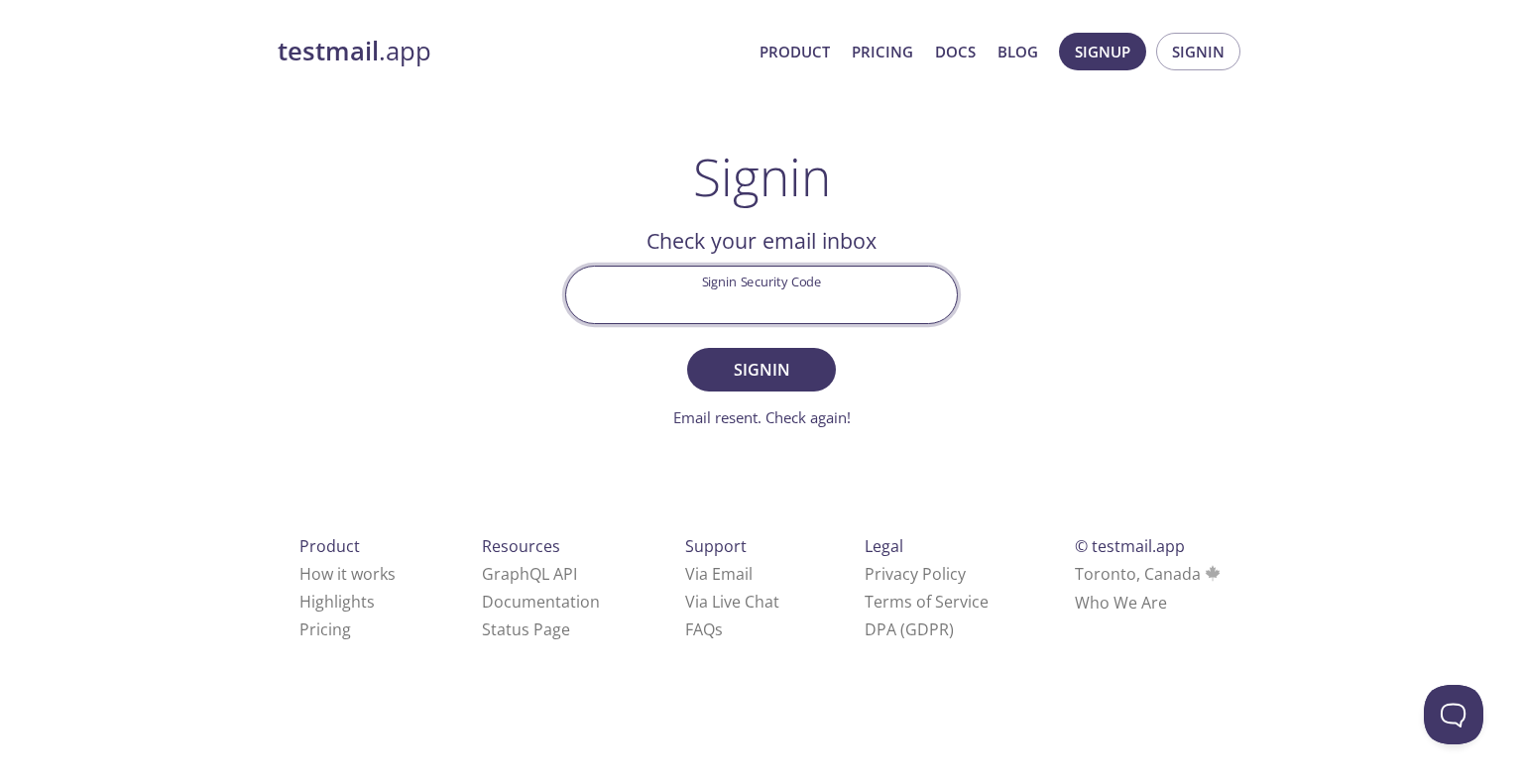 click on "Signin Security Code" at bounding box center (762, 294) 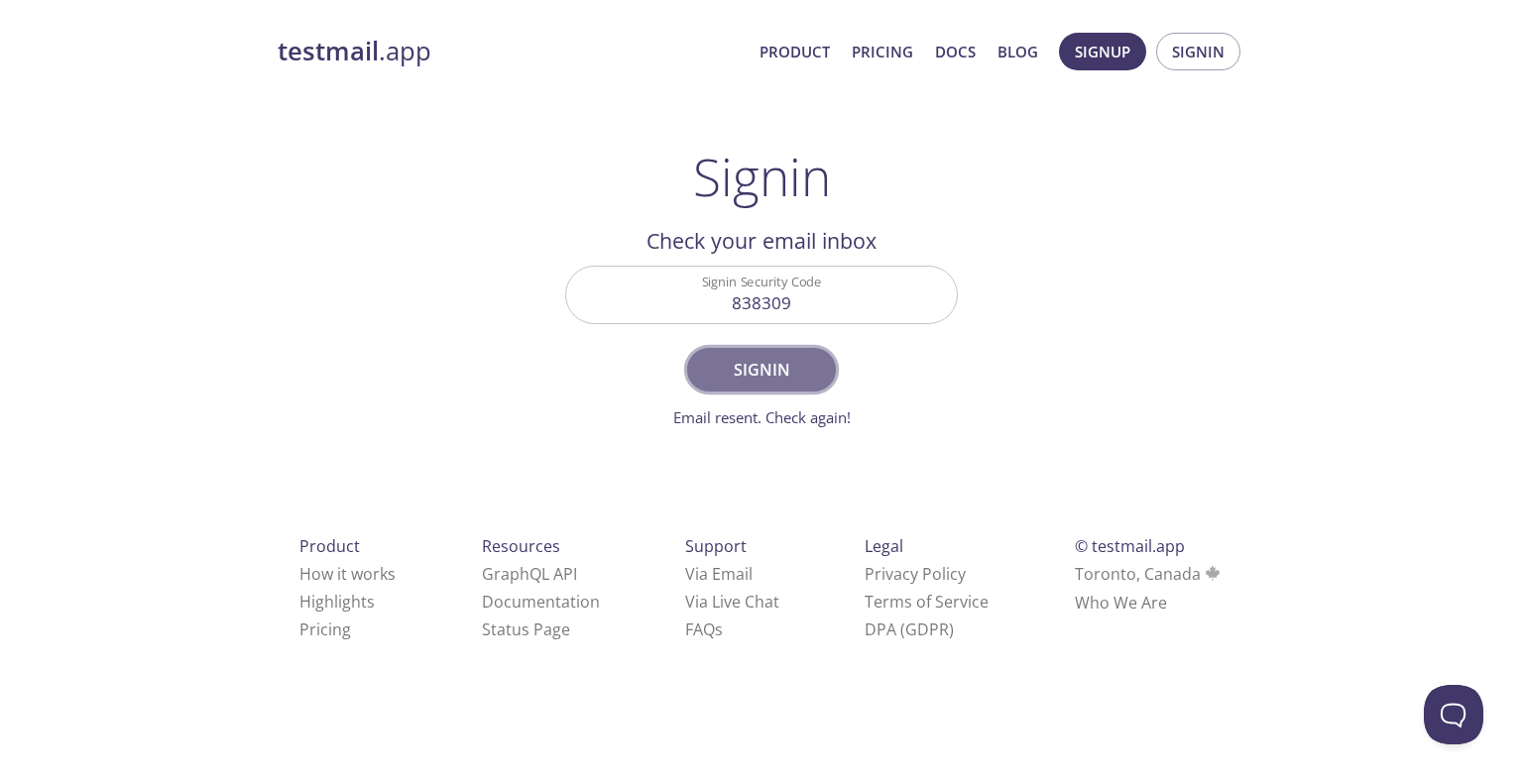 click on "Signin" at bounding box center [762, 370] 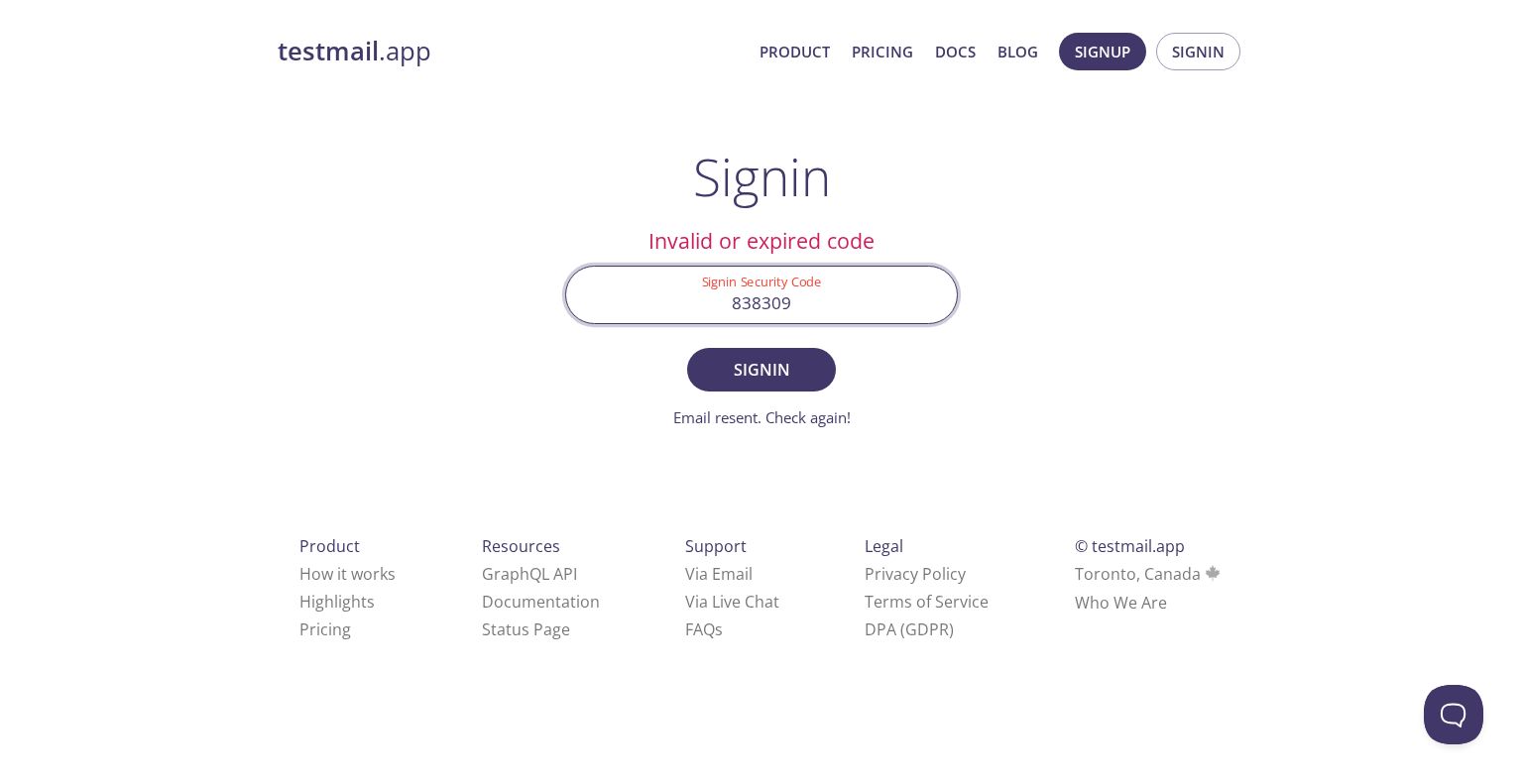 drag, startPoint x: 814, startPoint y: 289, endPoint x: 639, endPoint y: 286, distance: 175.02571 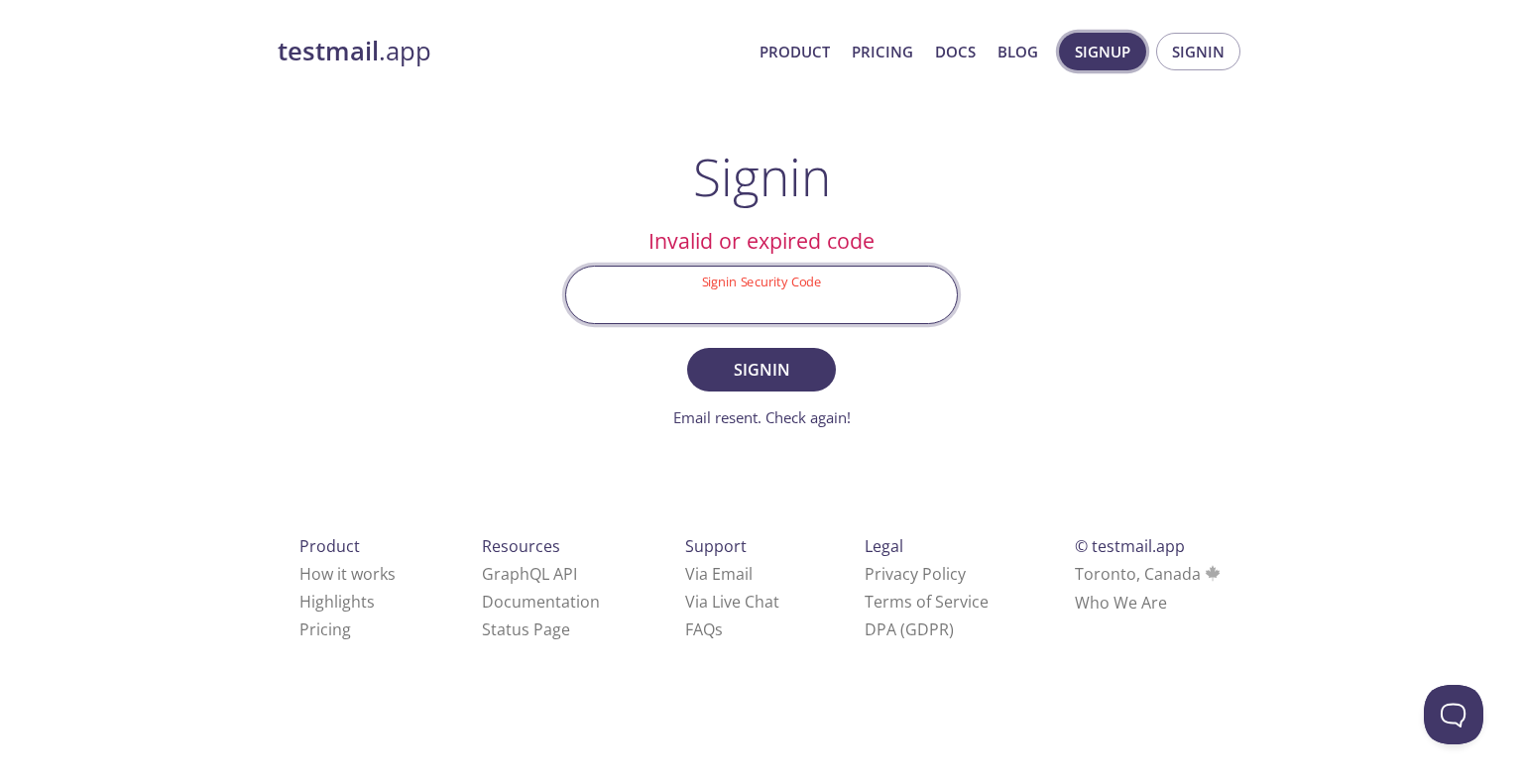 type 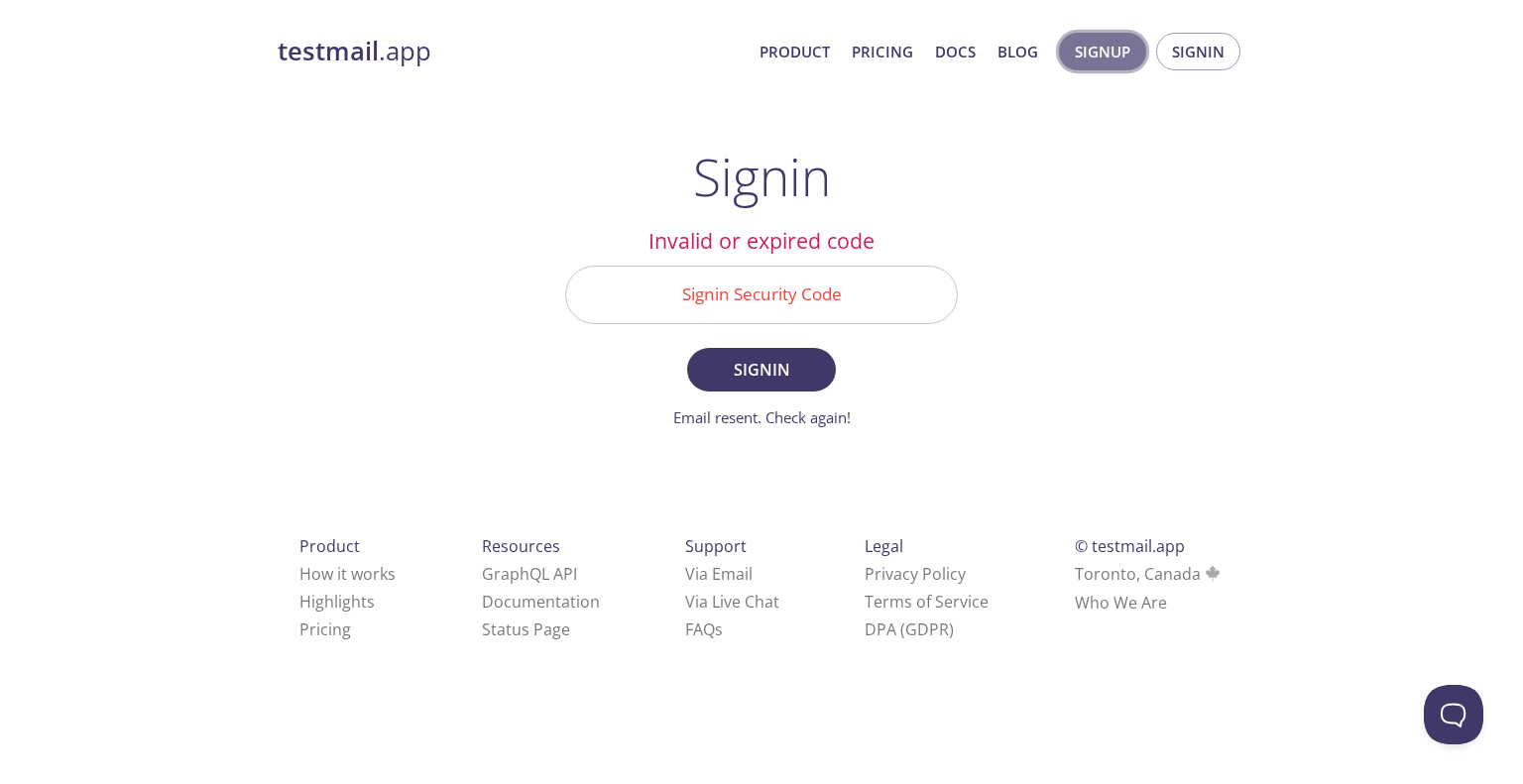 click on "Signup" at bounding box center (1103, 52) 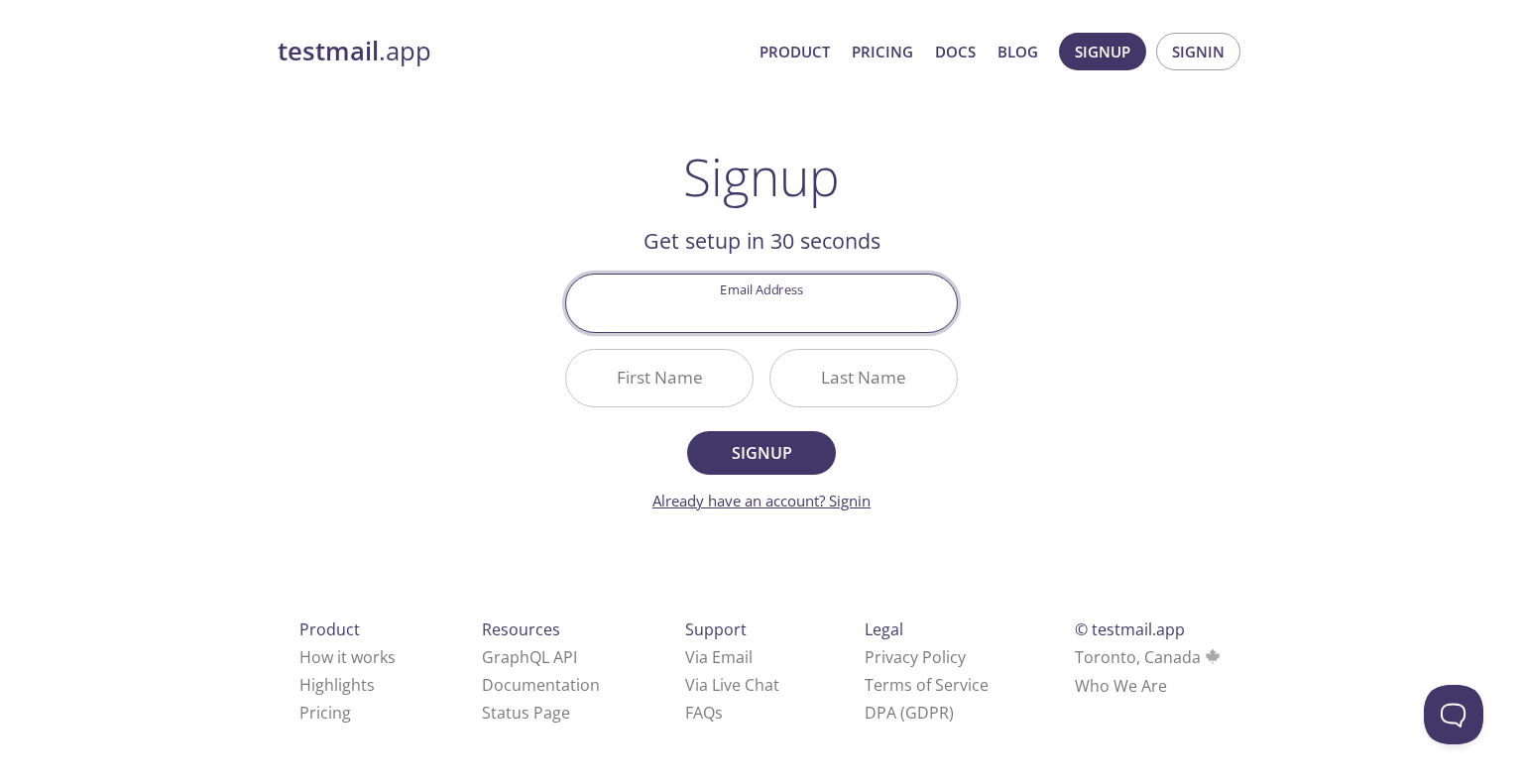 click on "Already have an account? Signin" at bounding box center [762, 501] 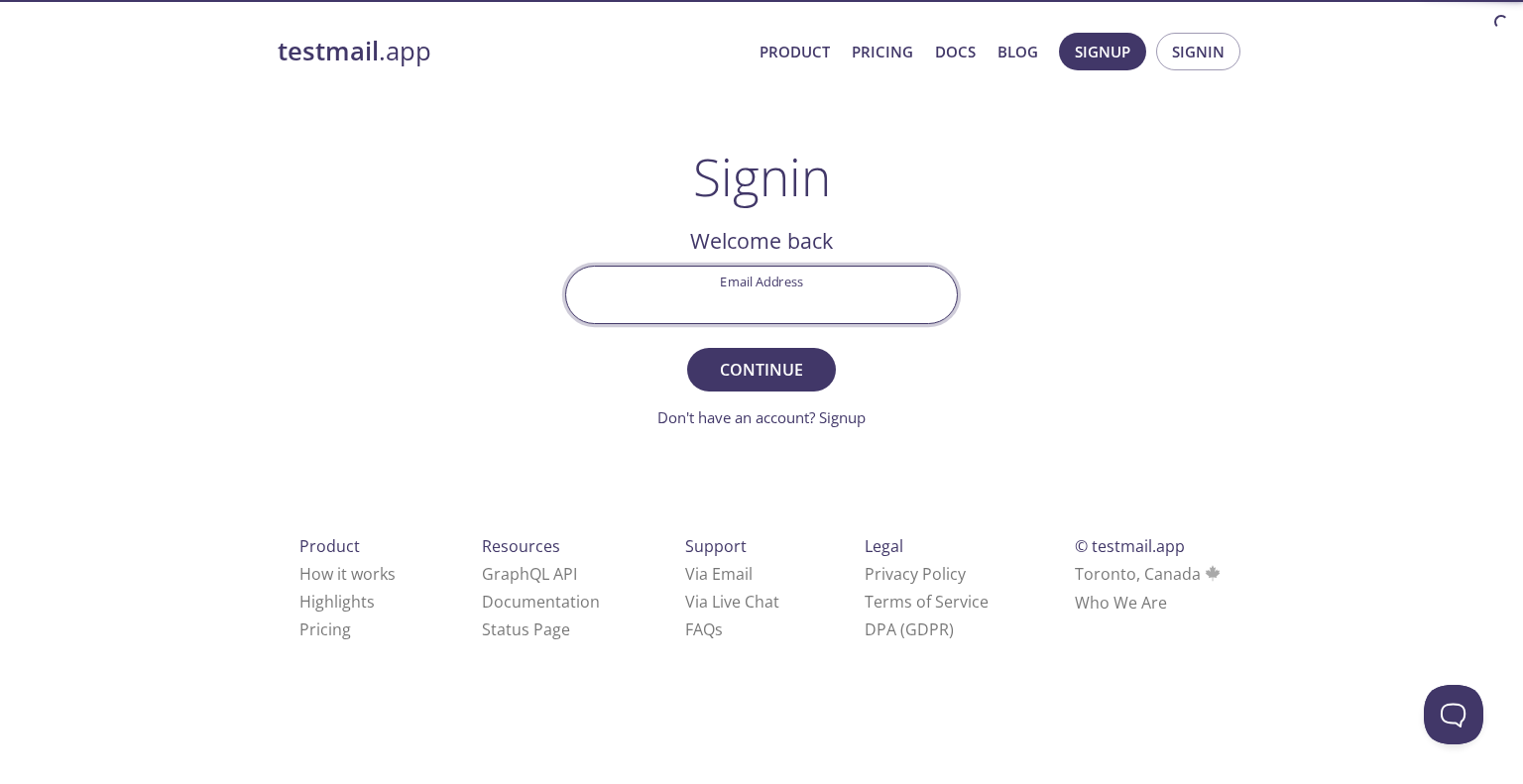 click on "Email Address" at bounding box center [762, 294] 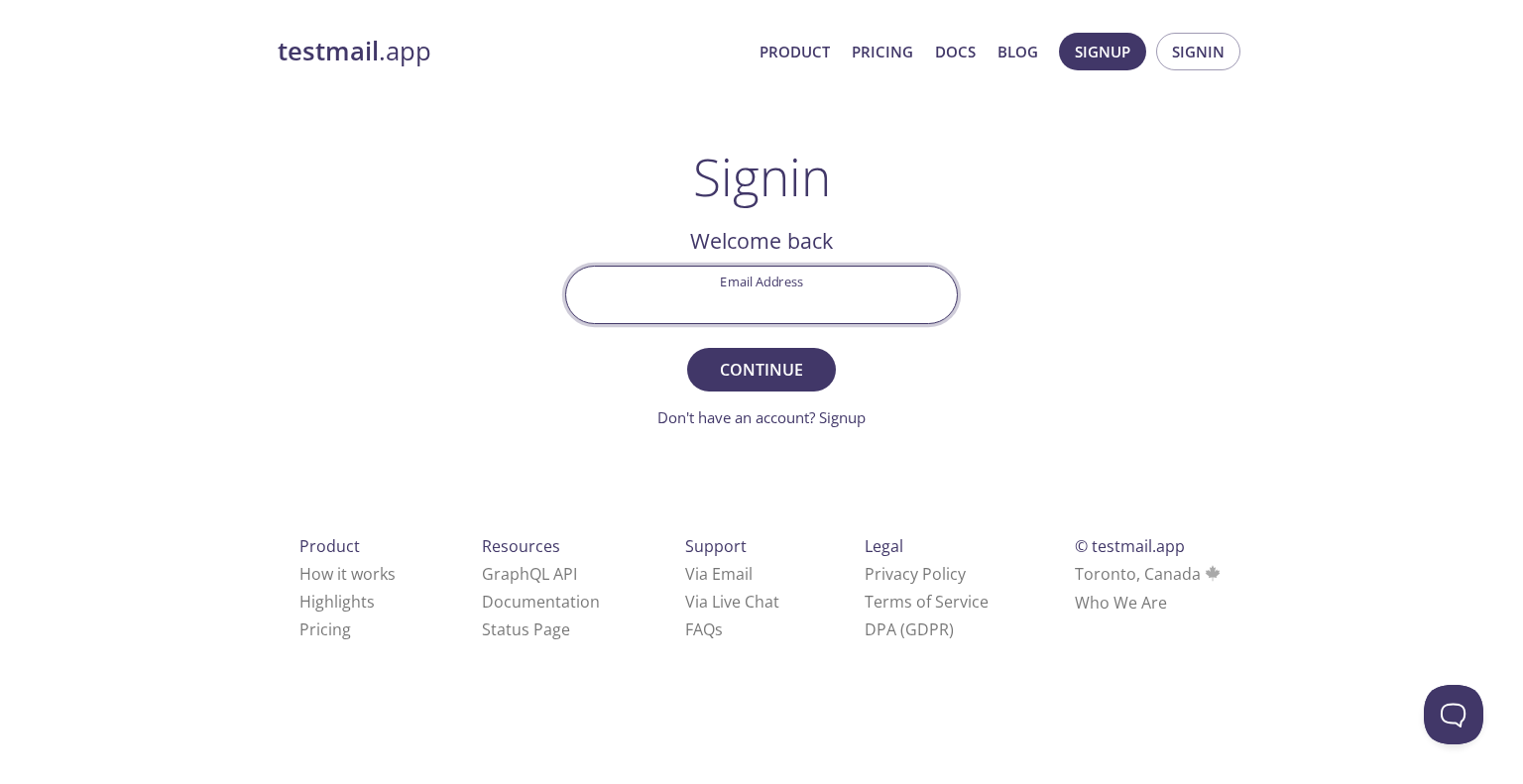 type on "bsef18m038@pucit.edu.pk" 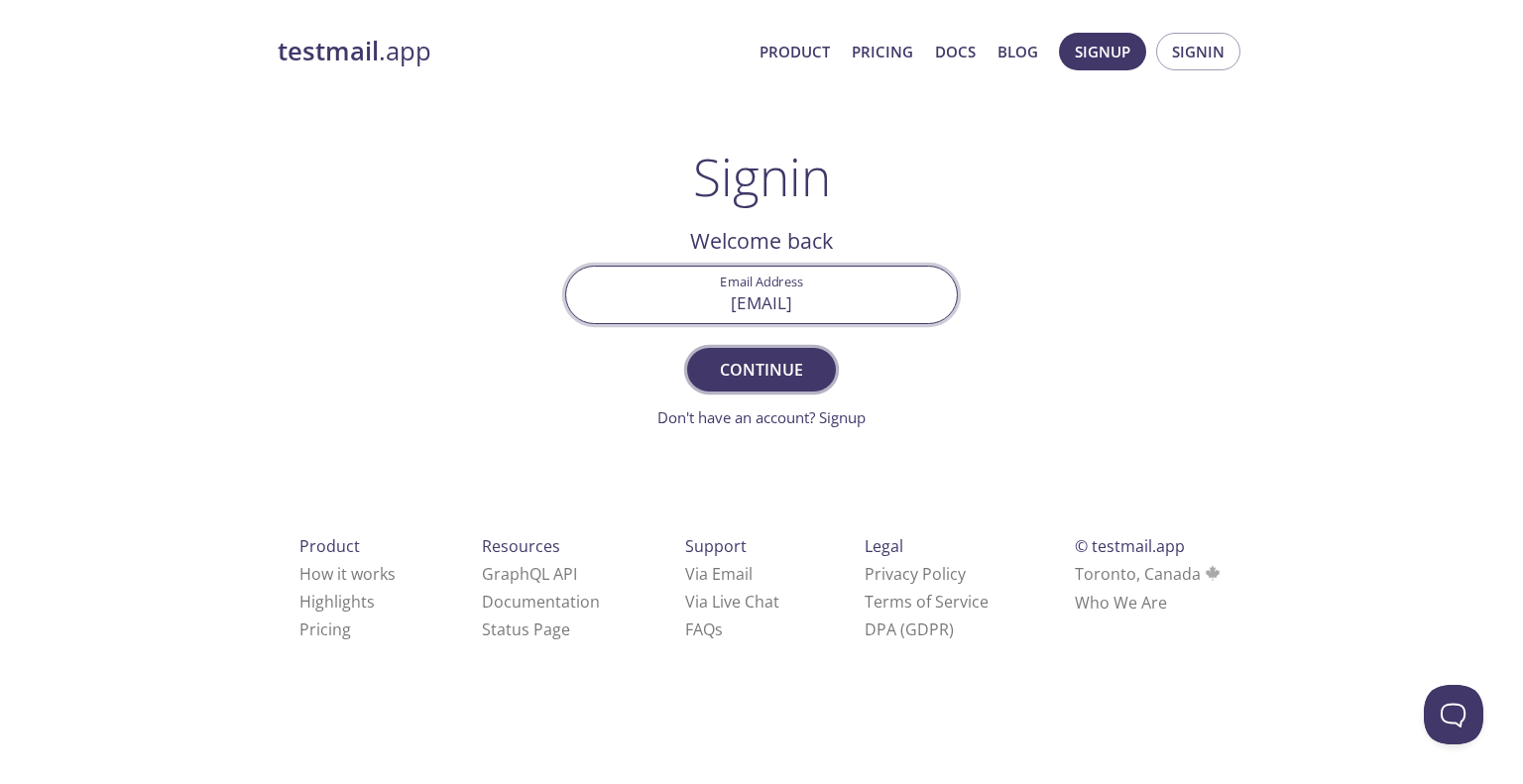 click on "Continue" at bounding box center (762, 370) 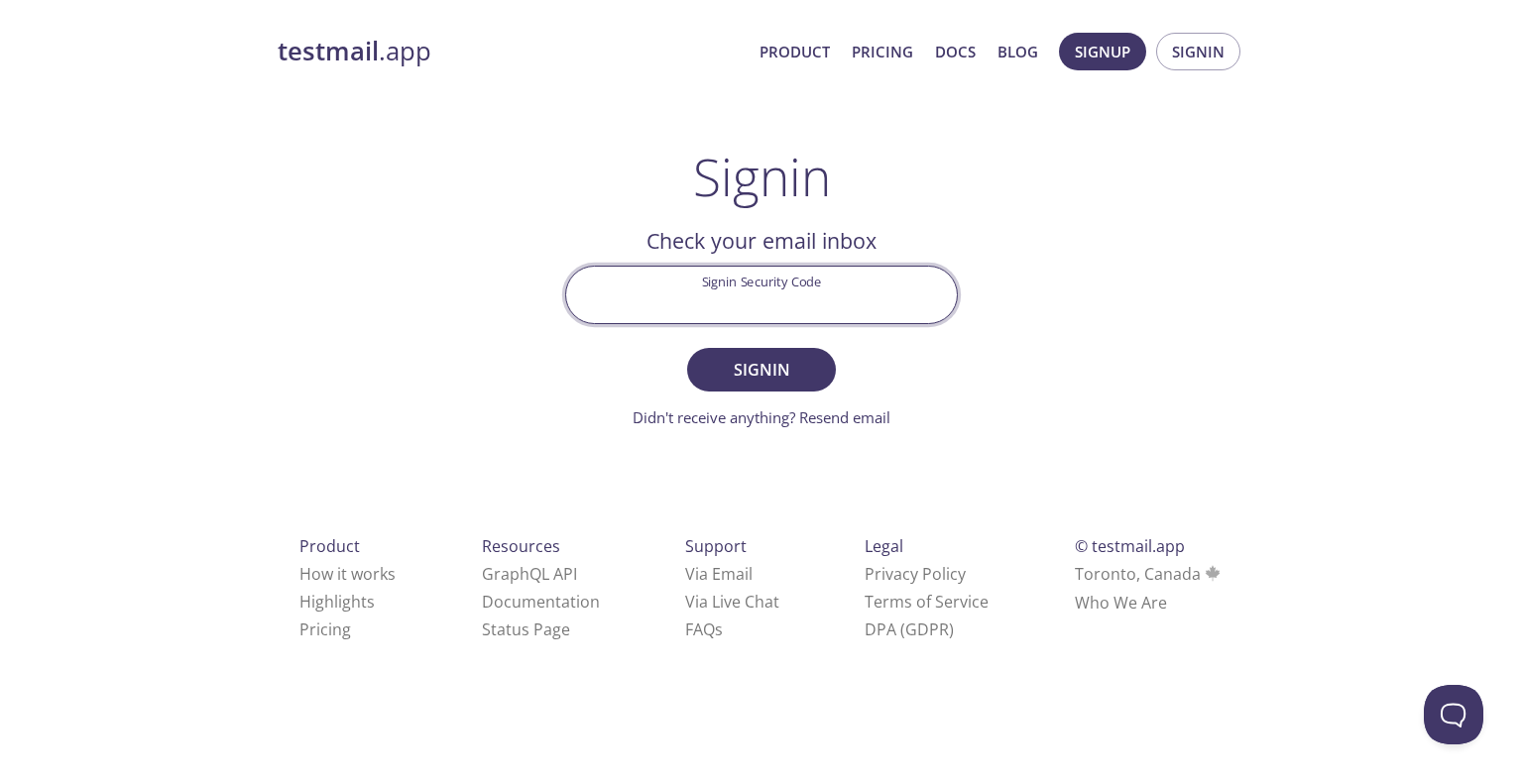 click on "Signin Security Code" at bounding box center (762, 294) 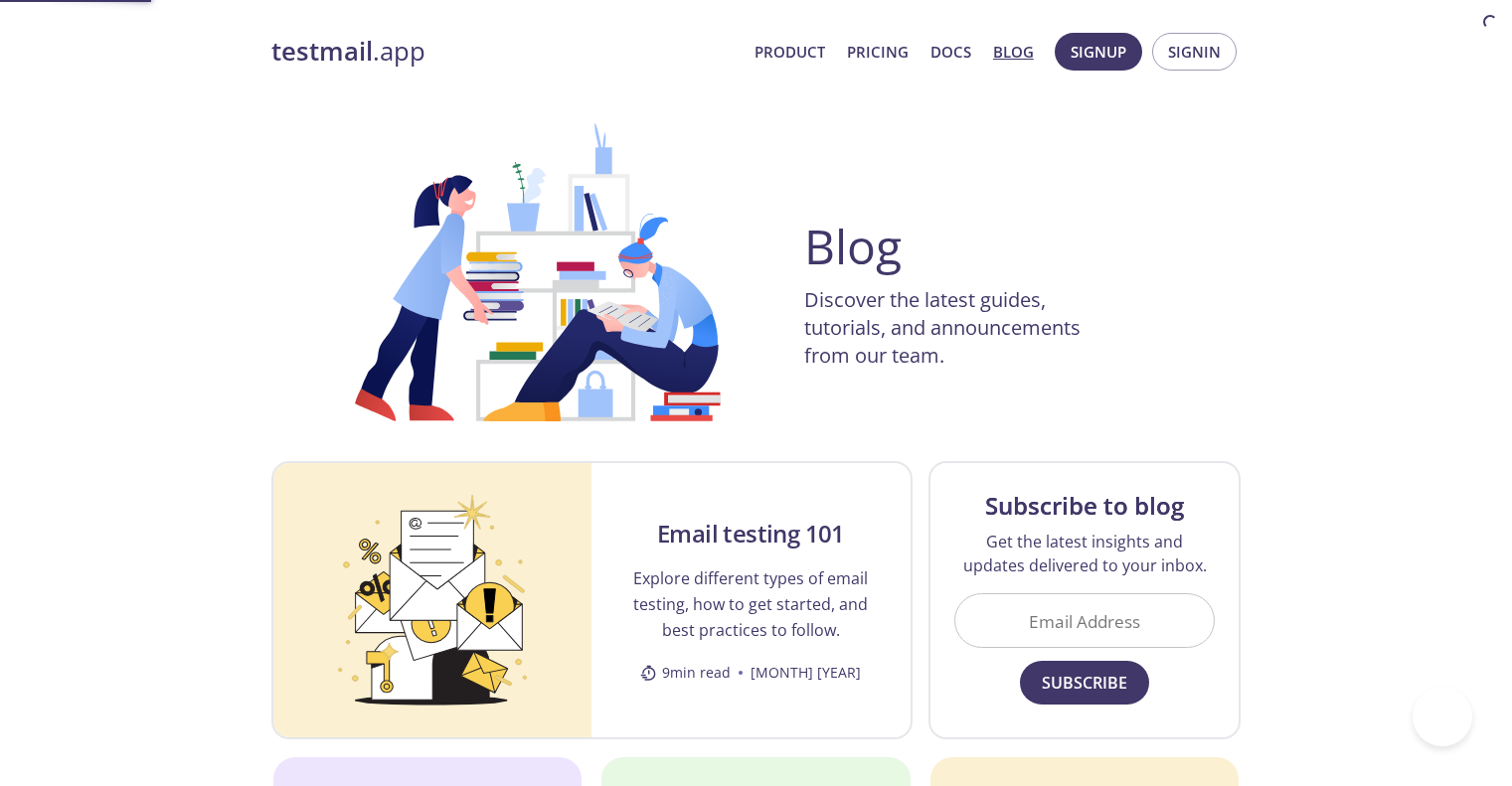 scroll, scrollTop: 0, scrollLeft: 0, axis: both 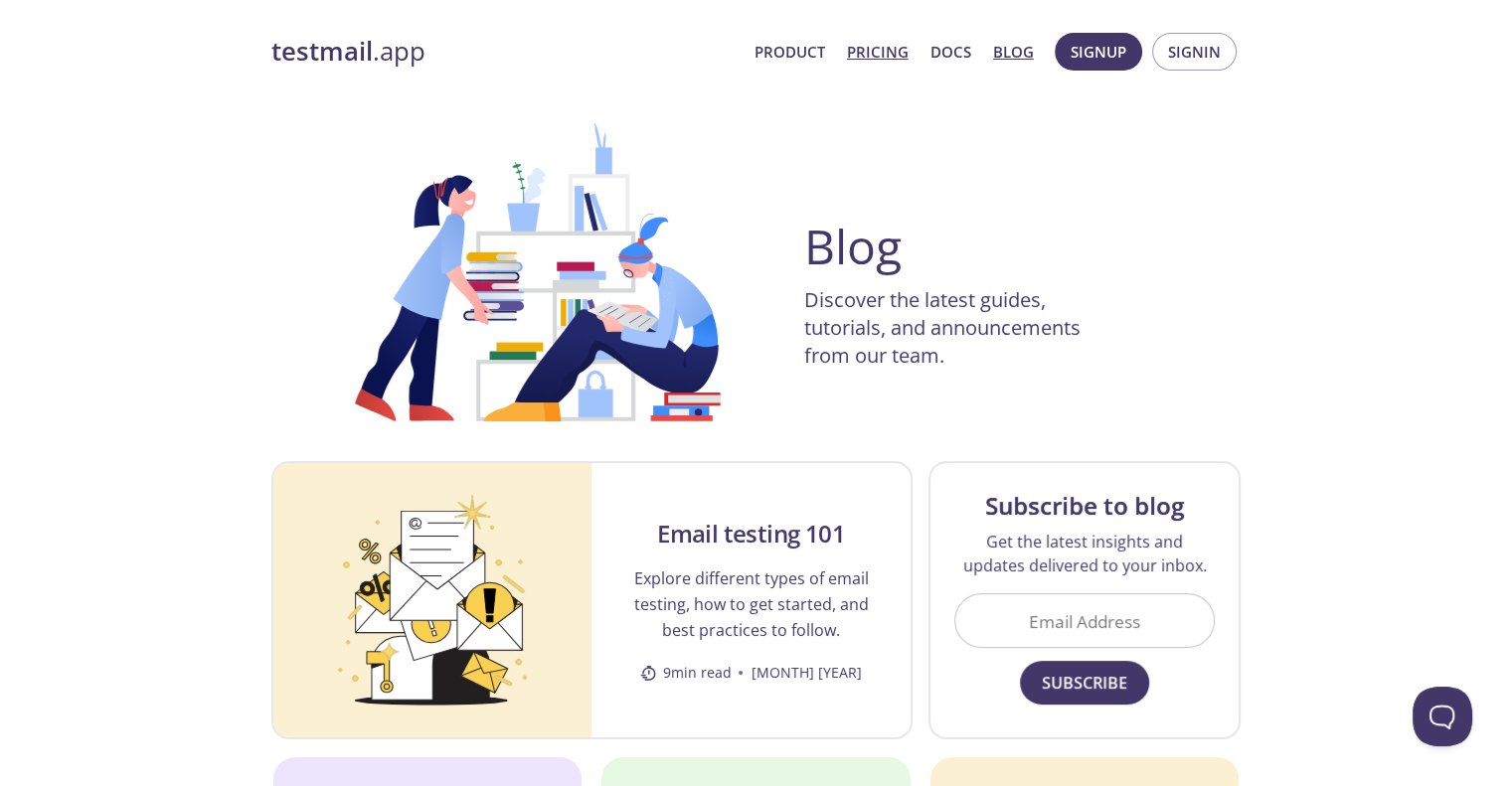 click on "Pricing" at bounding box center (878, 52) 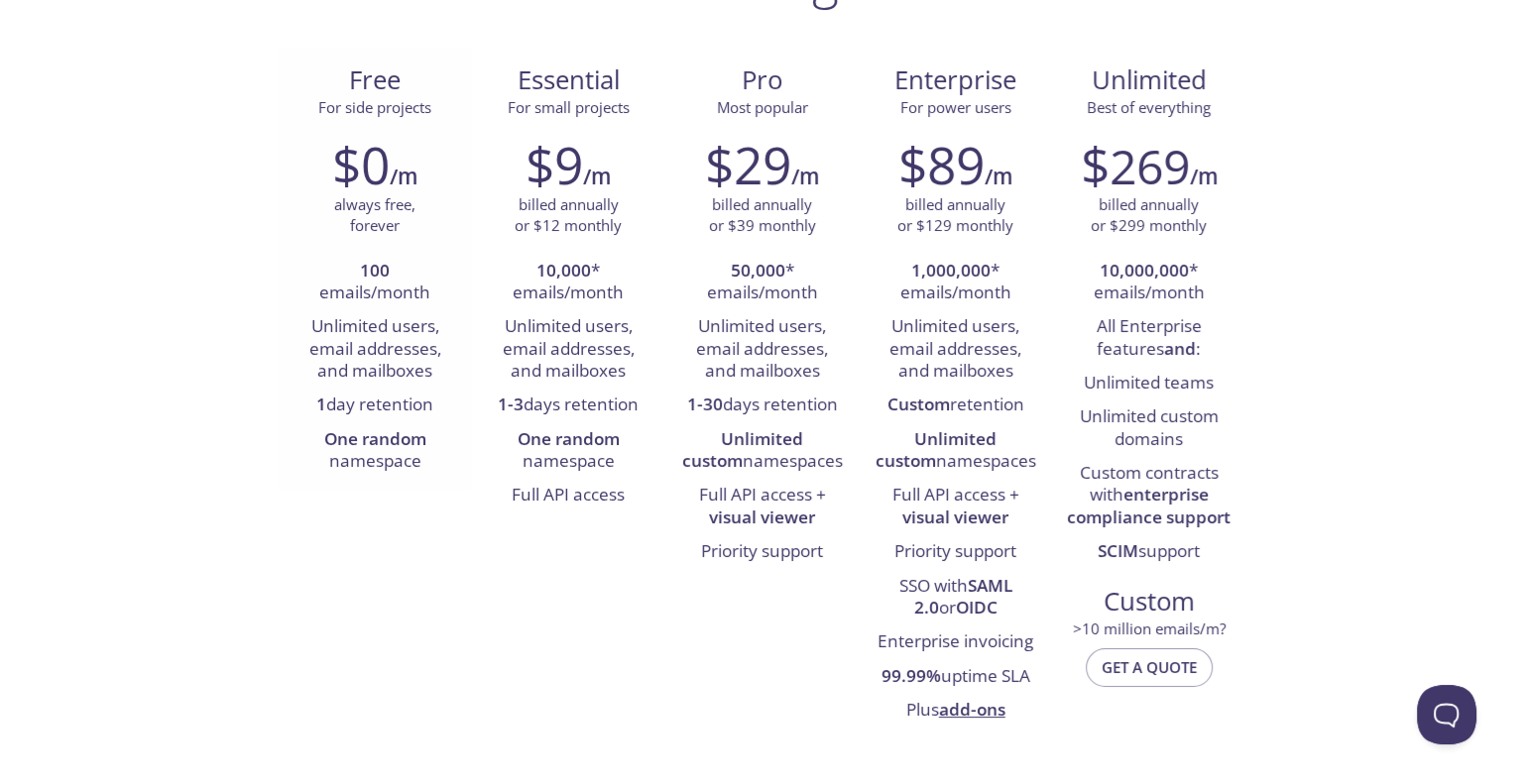 scroll, scrollTop: 0, scrollLeft: 0, axis: both 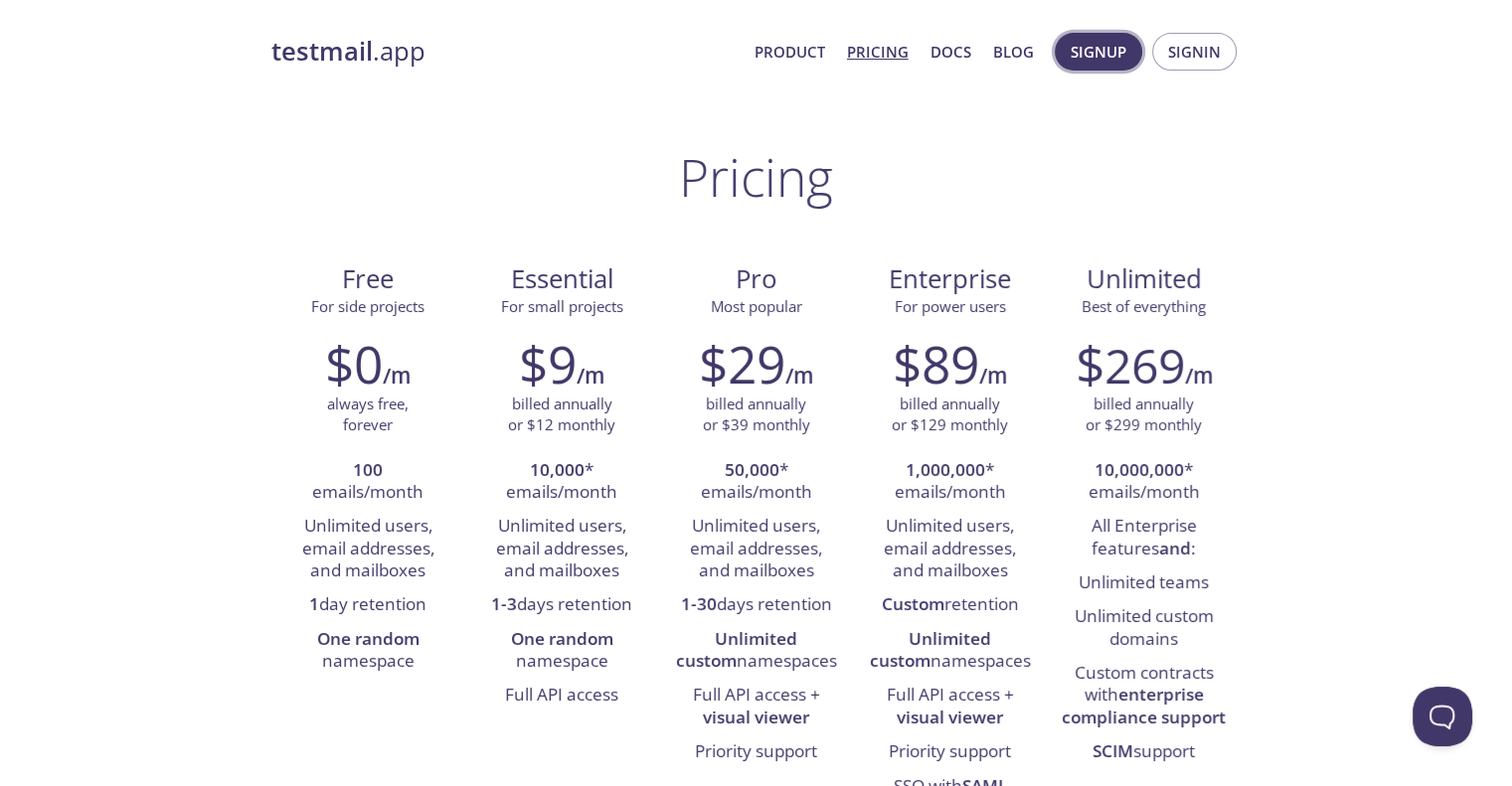 click on "Signup" at bounding box center (1098, 52) 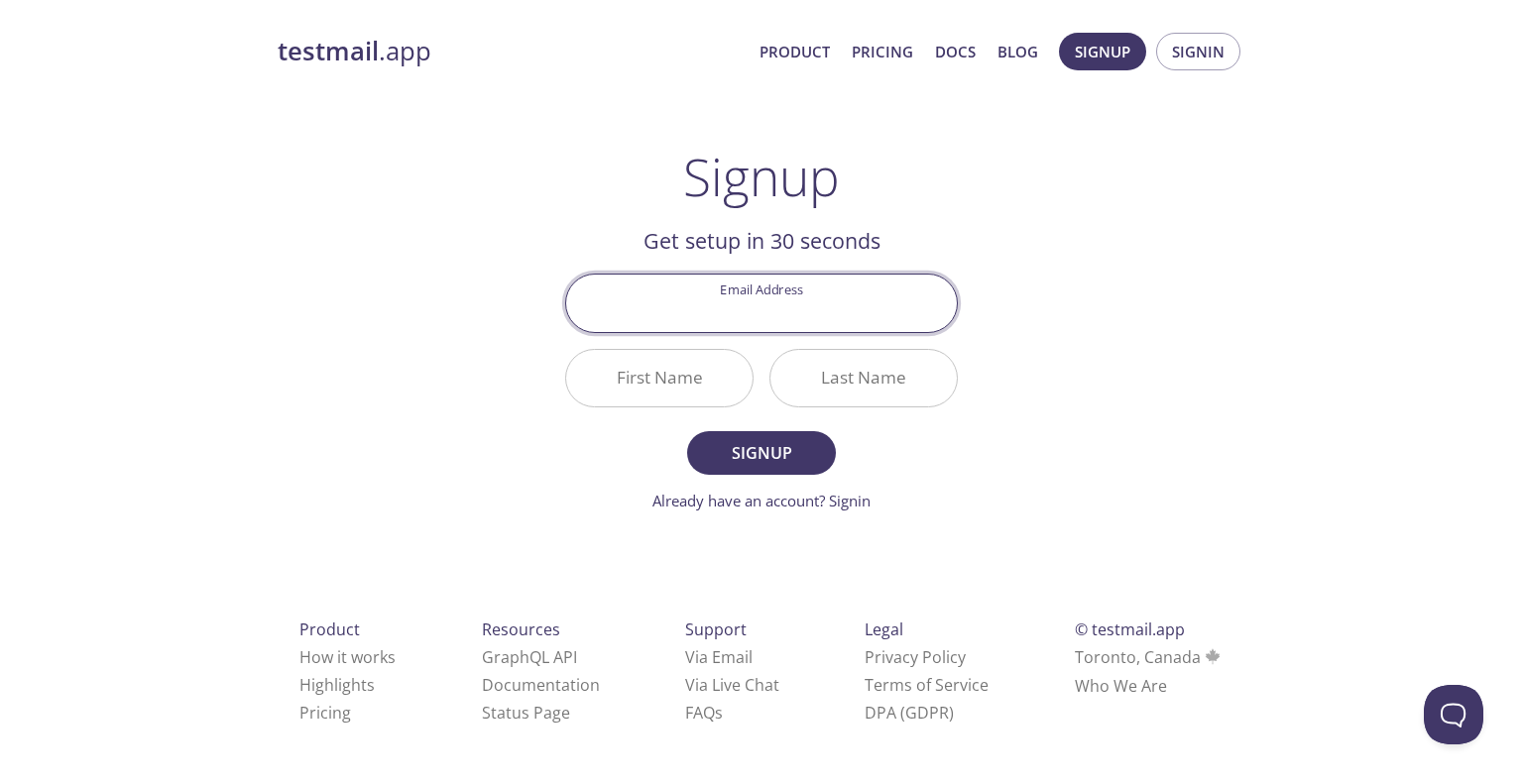 click on "Email Address" at bounding box center (762, 302) 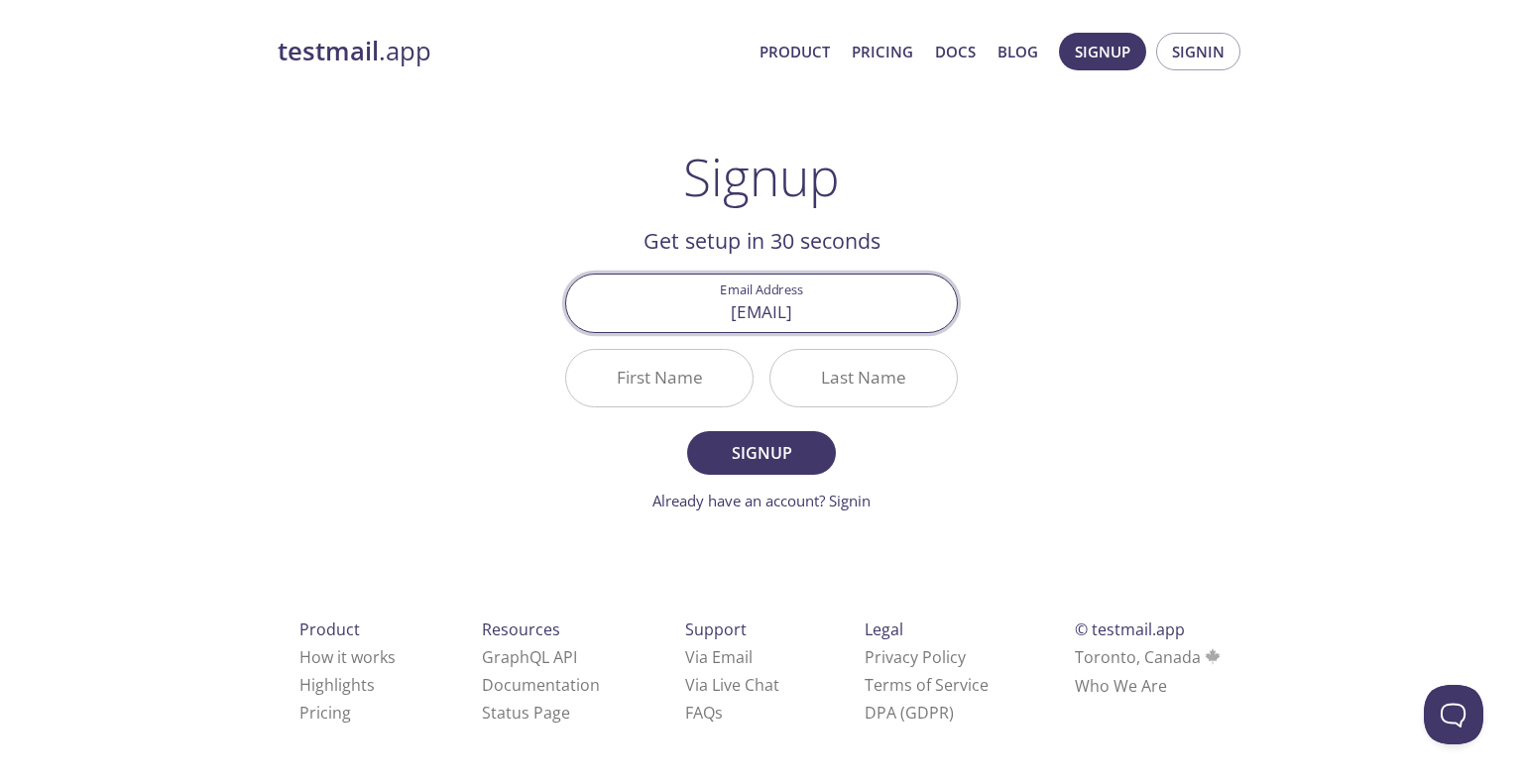 click on "First Name" at bounding box center (659, 378) 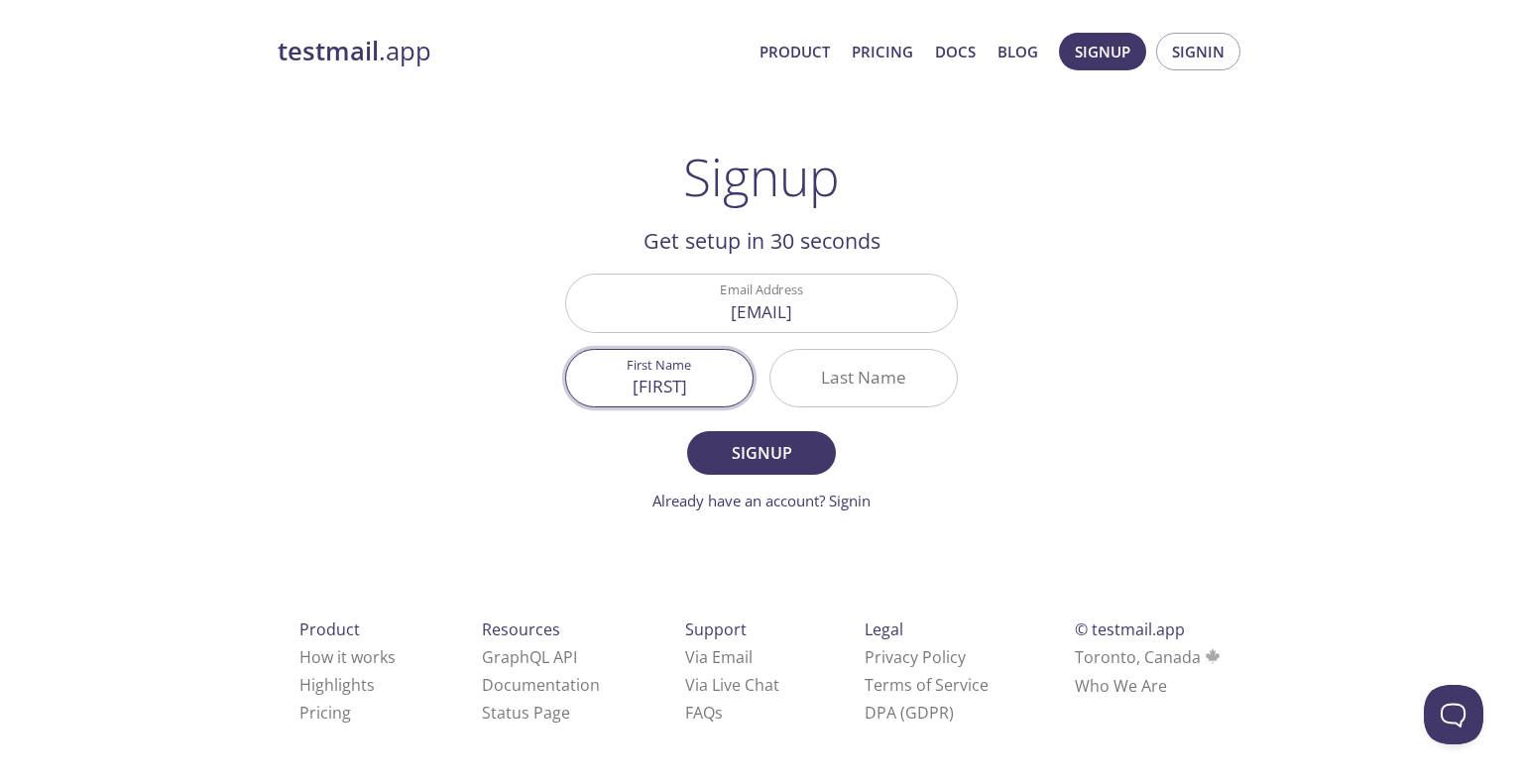 type on "[FIRST]" 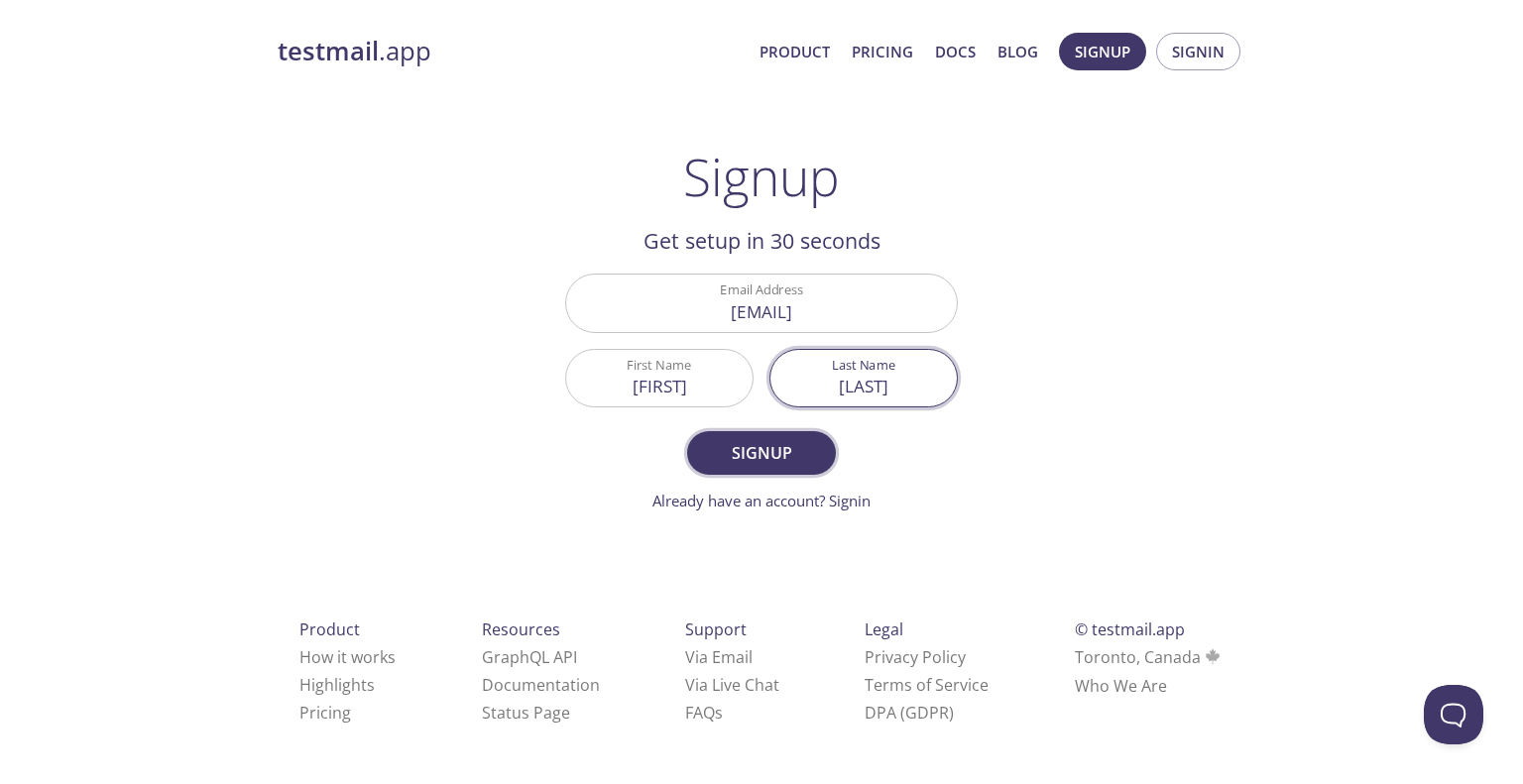 type on "[LAST]" 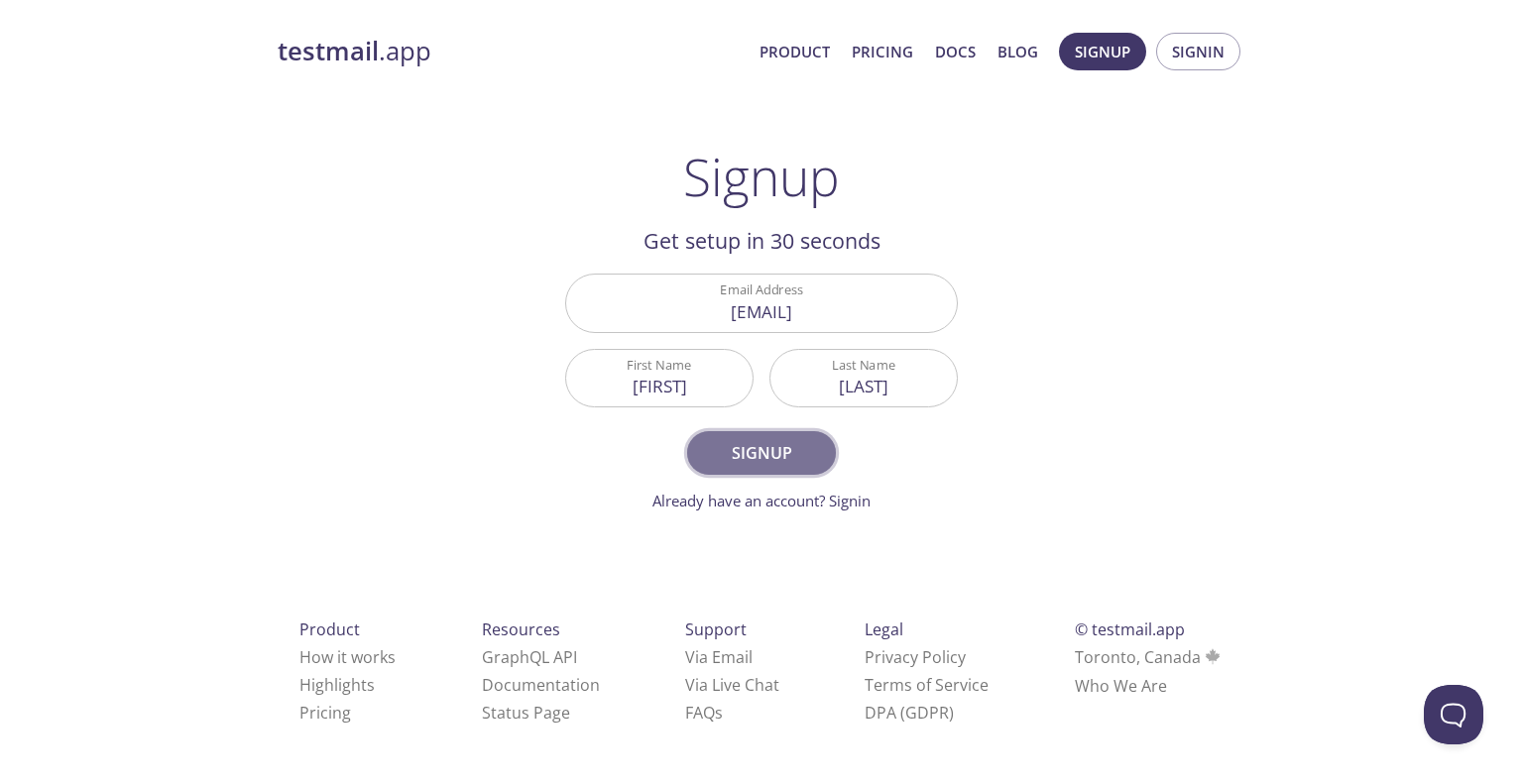 click on "Signup" at bounding box center [762, 453] 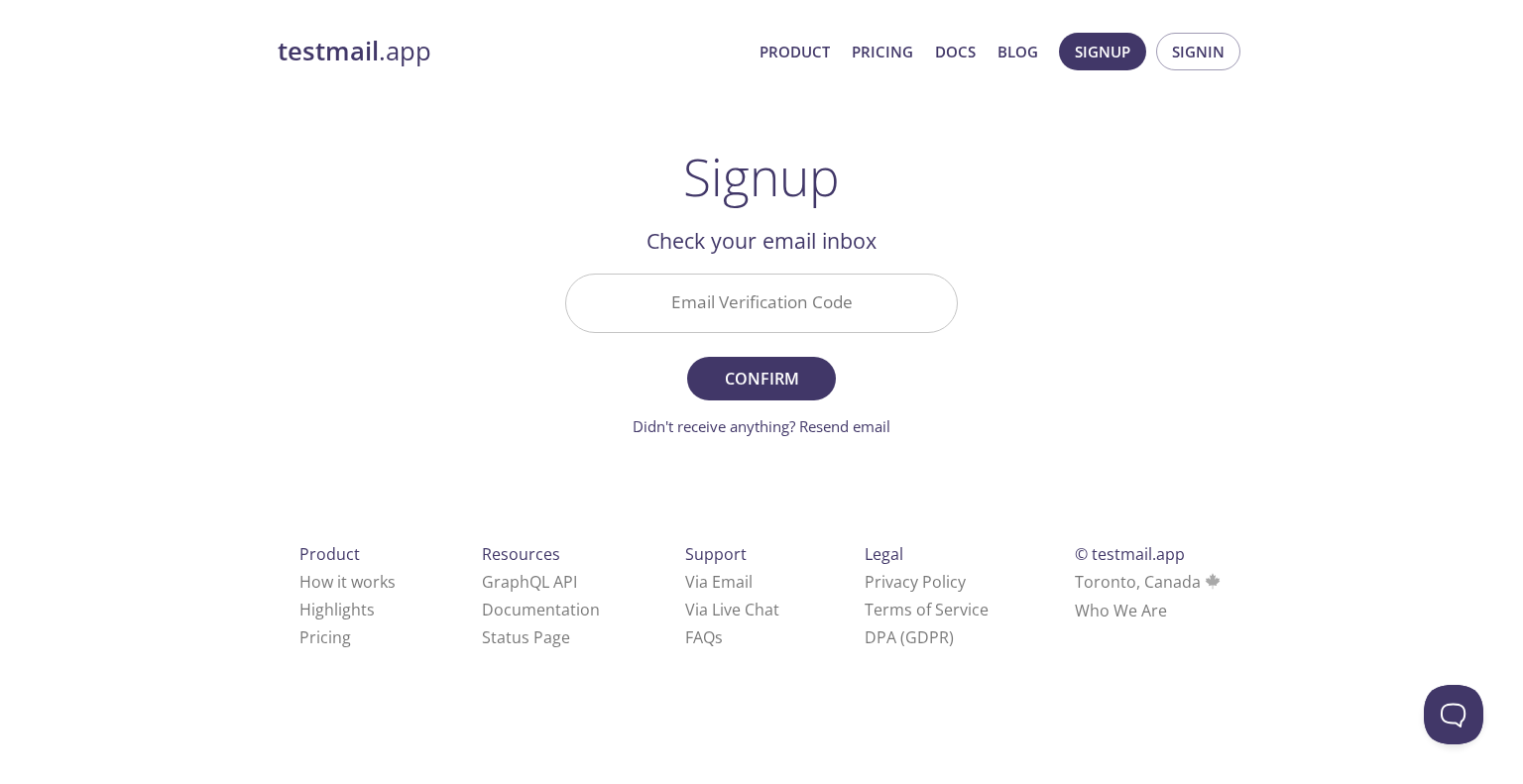 click on "Email Verification Code" at bounding box center [762, 302] 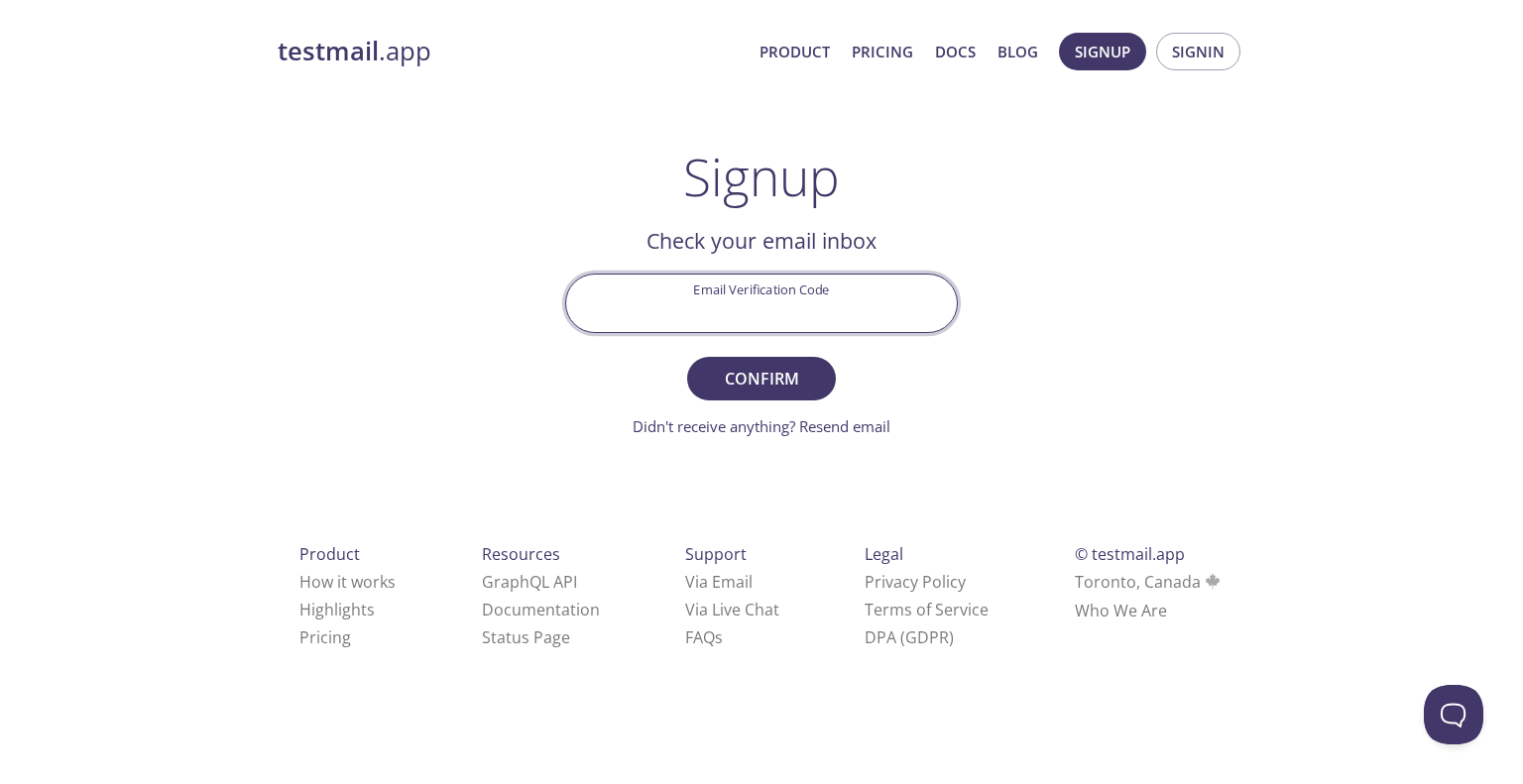 paste on "[PRODUCT_KEY]" 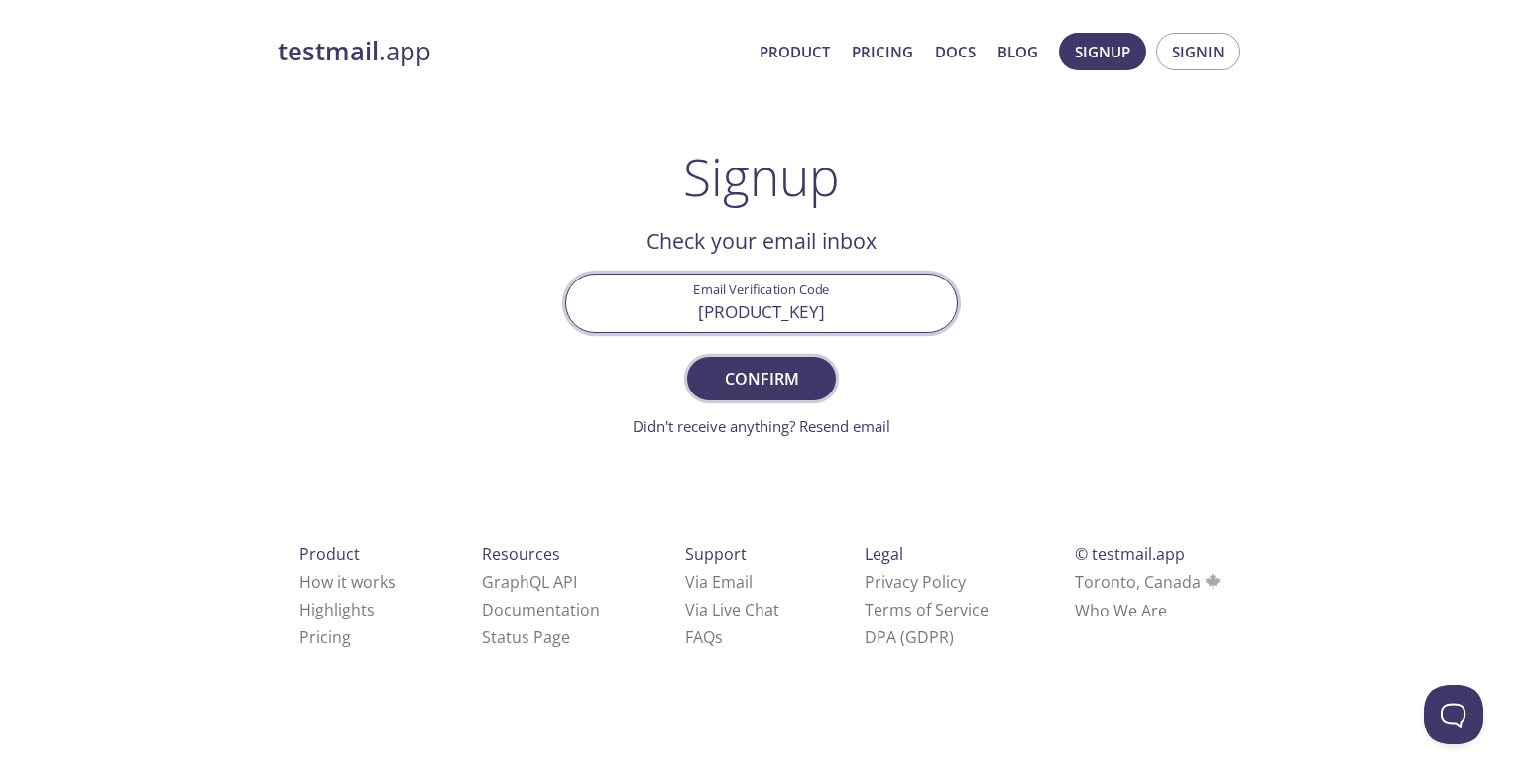 type on "[PRODUCT_KEY]" 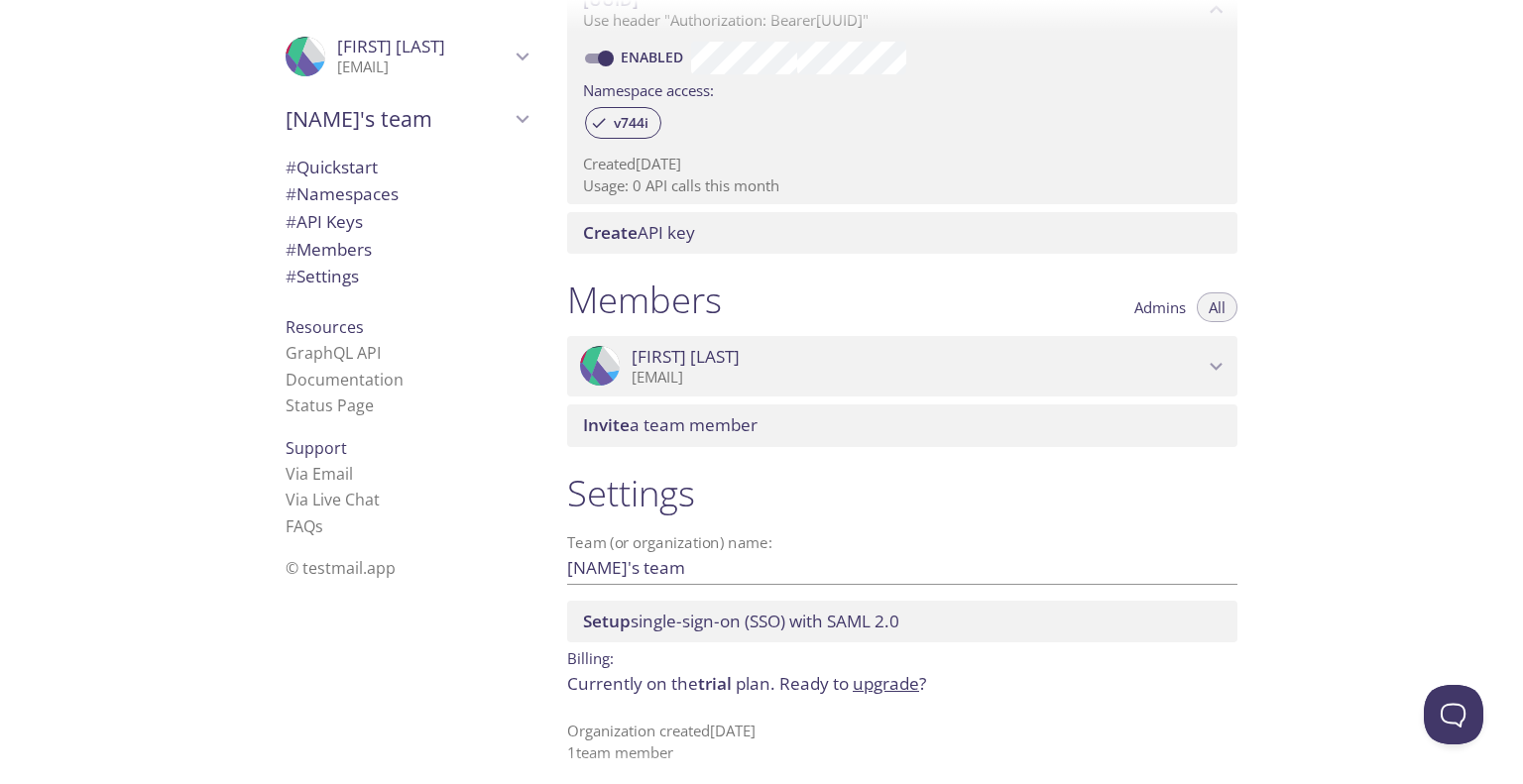 scroll, scrollTop: 625, scrollLeft: 0, axis: vertical 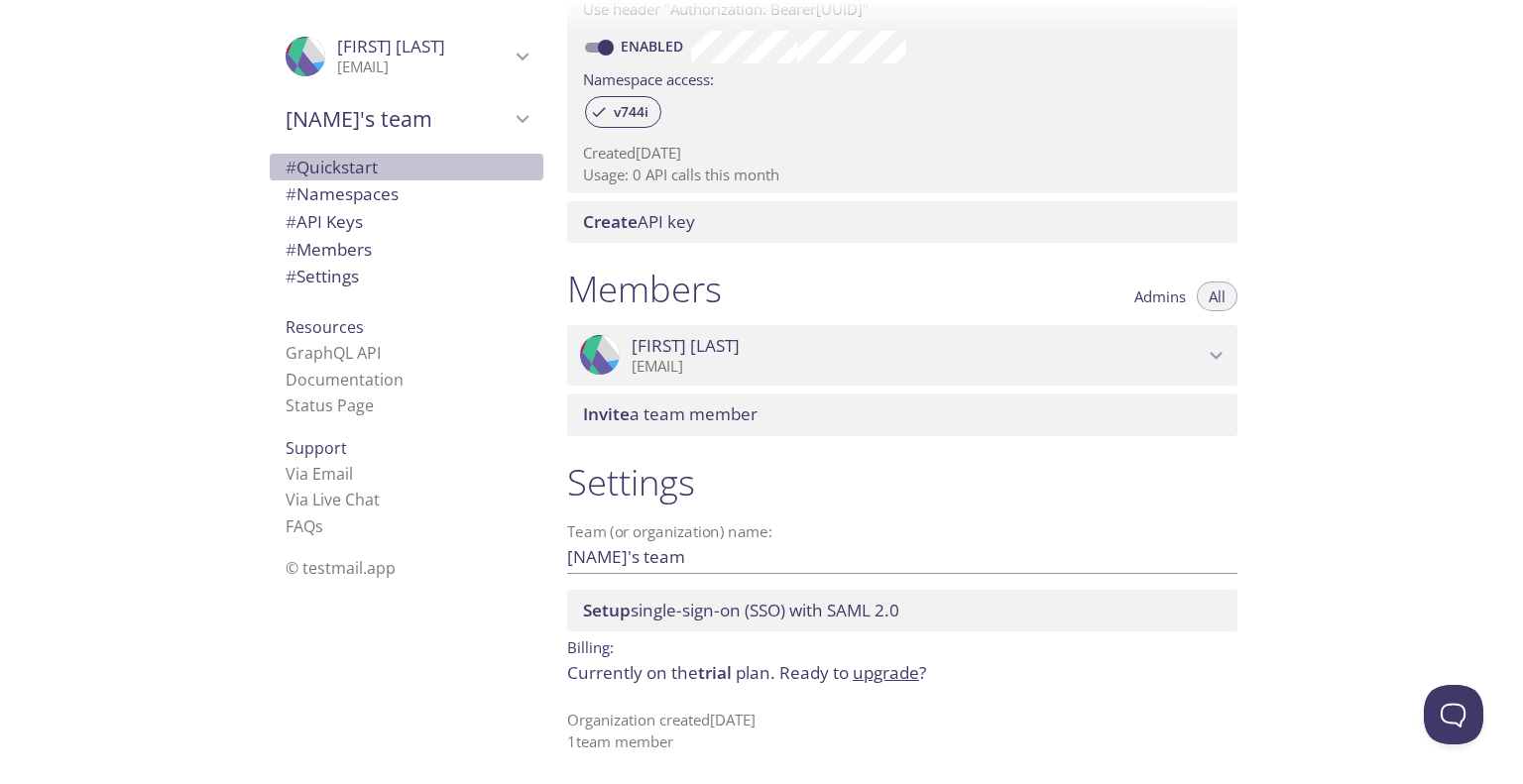 click on "#  Quickstart" at bounding box center (331, 167) 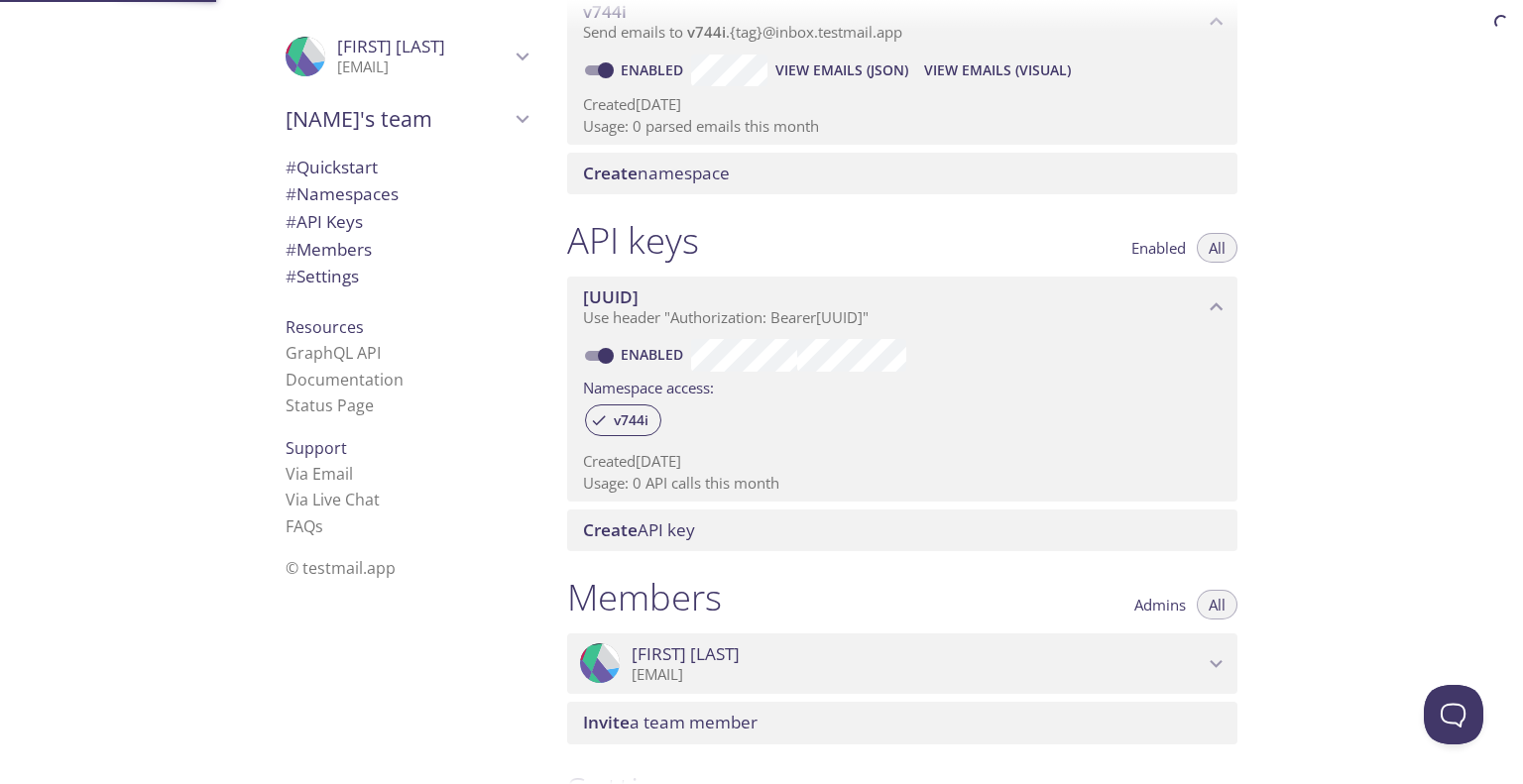 scroll, scrollTop: 32, scrollLeft: 0, axis: vertical 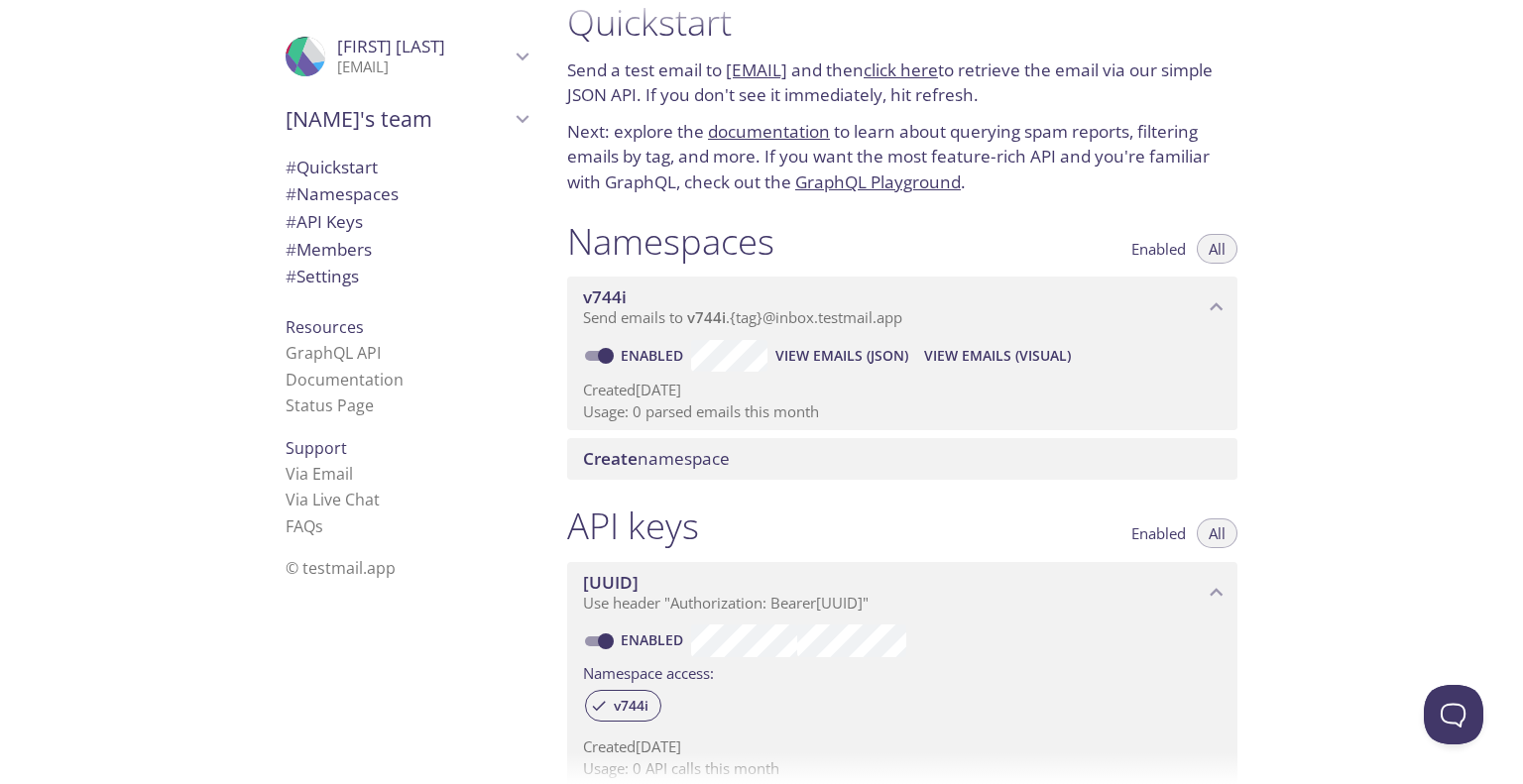 click on "click here" at bounding box center (900, 69) 